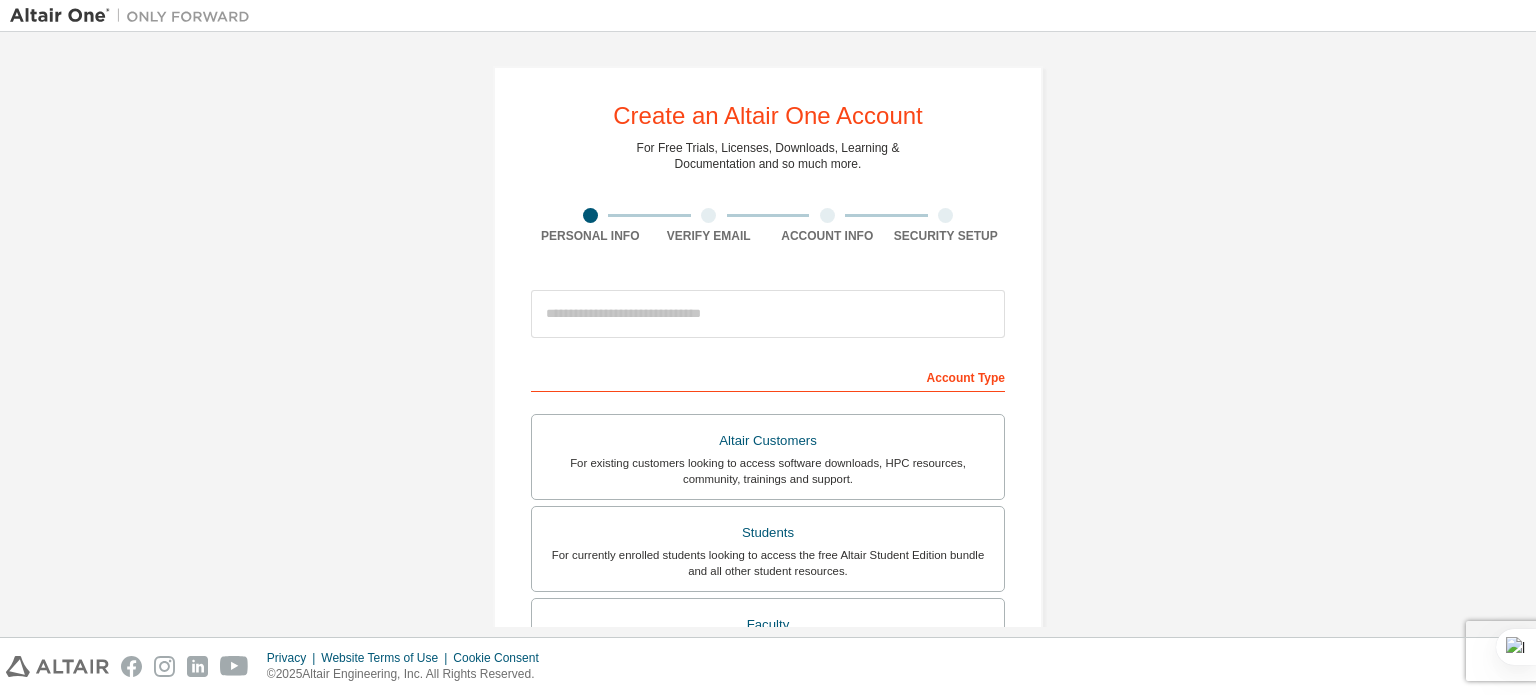 scroll, scrollTop: 0, scrollLeft: 0, axis: both 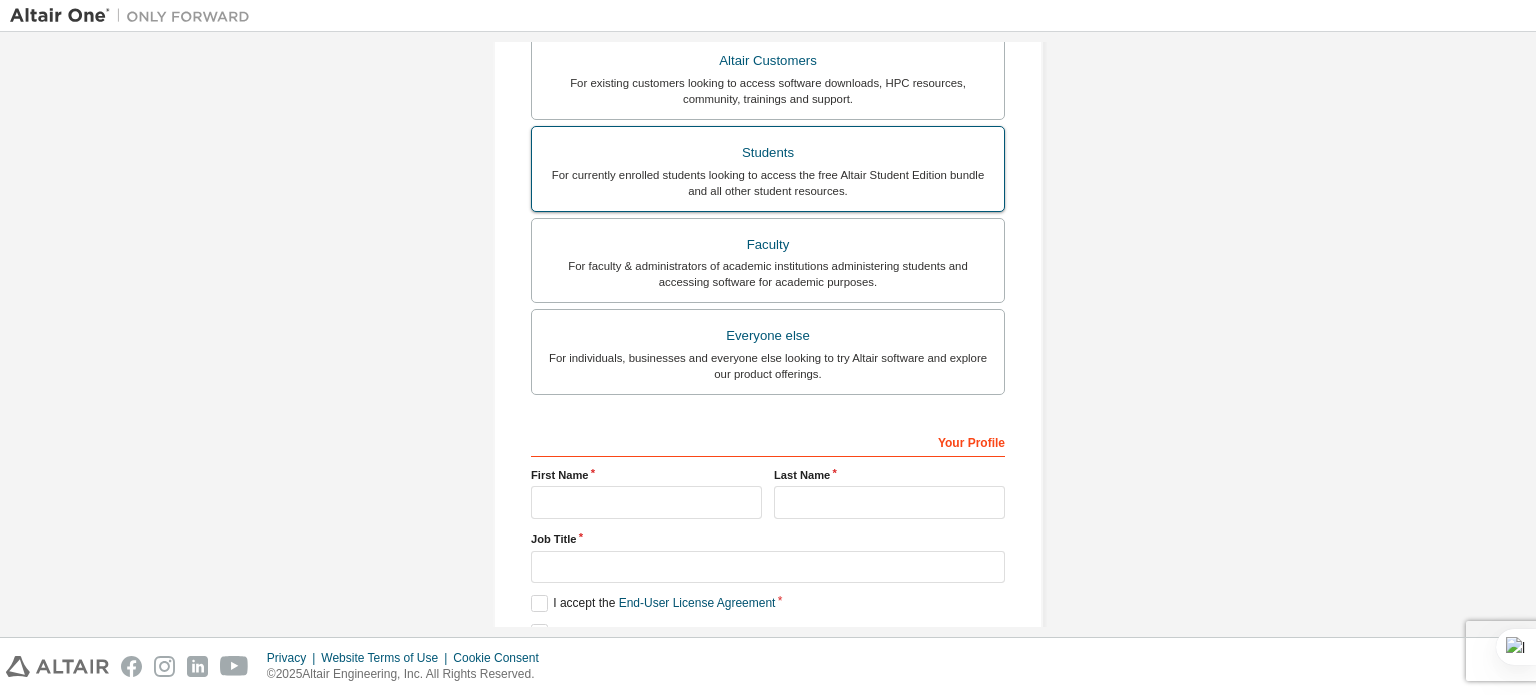 click on "For currently enrolled students looking to access the free Altair Student Edition bundle and all other student resources." at bounding box center (768, 183) 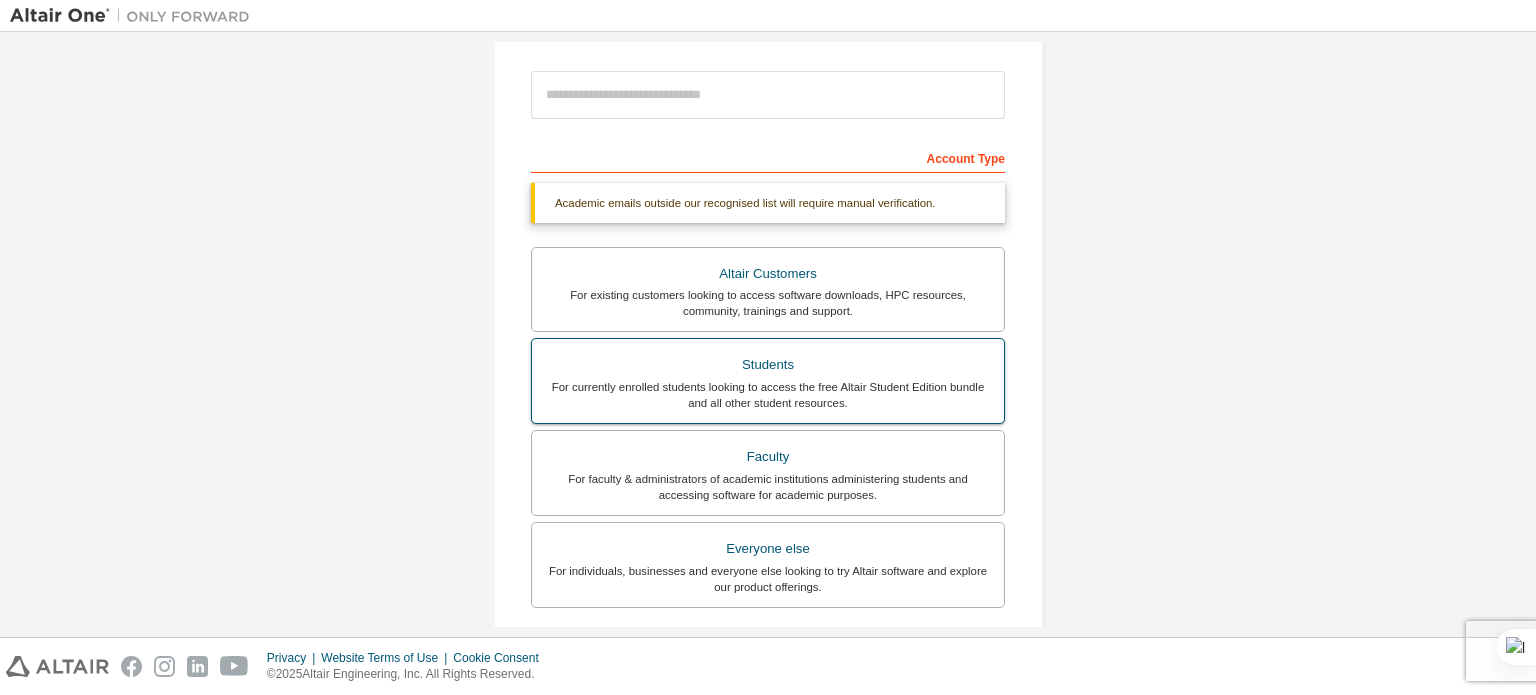 scroll, scrollTop: 221, scrollLeft: 0, axis: vertical 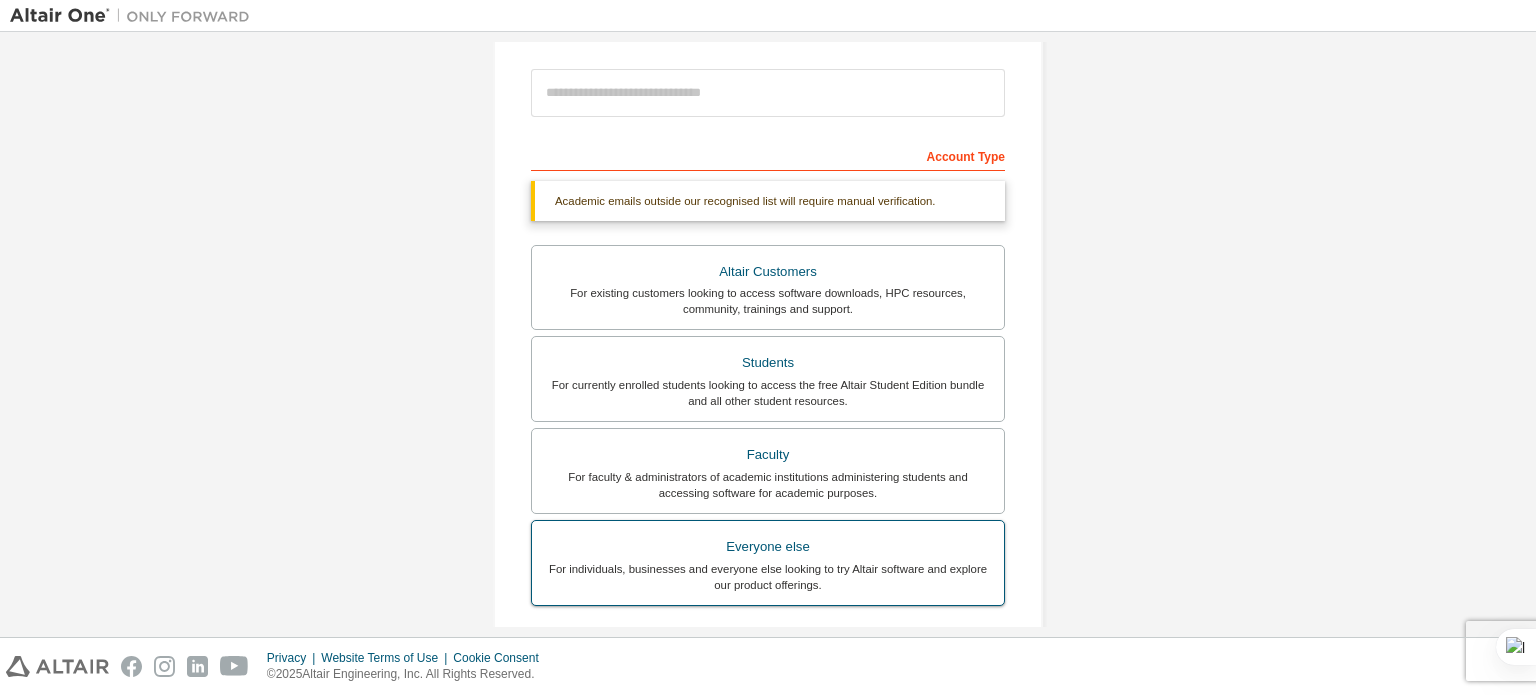 click on "For individuals, businesses and everyone else looking to try Altair software and explore our product offerings." at bounding box center (768, 577) 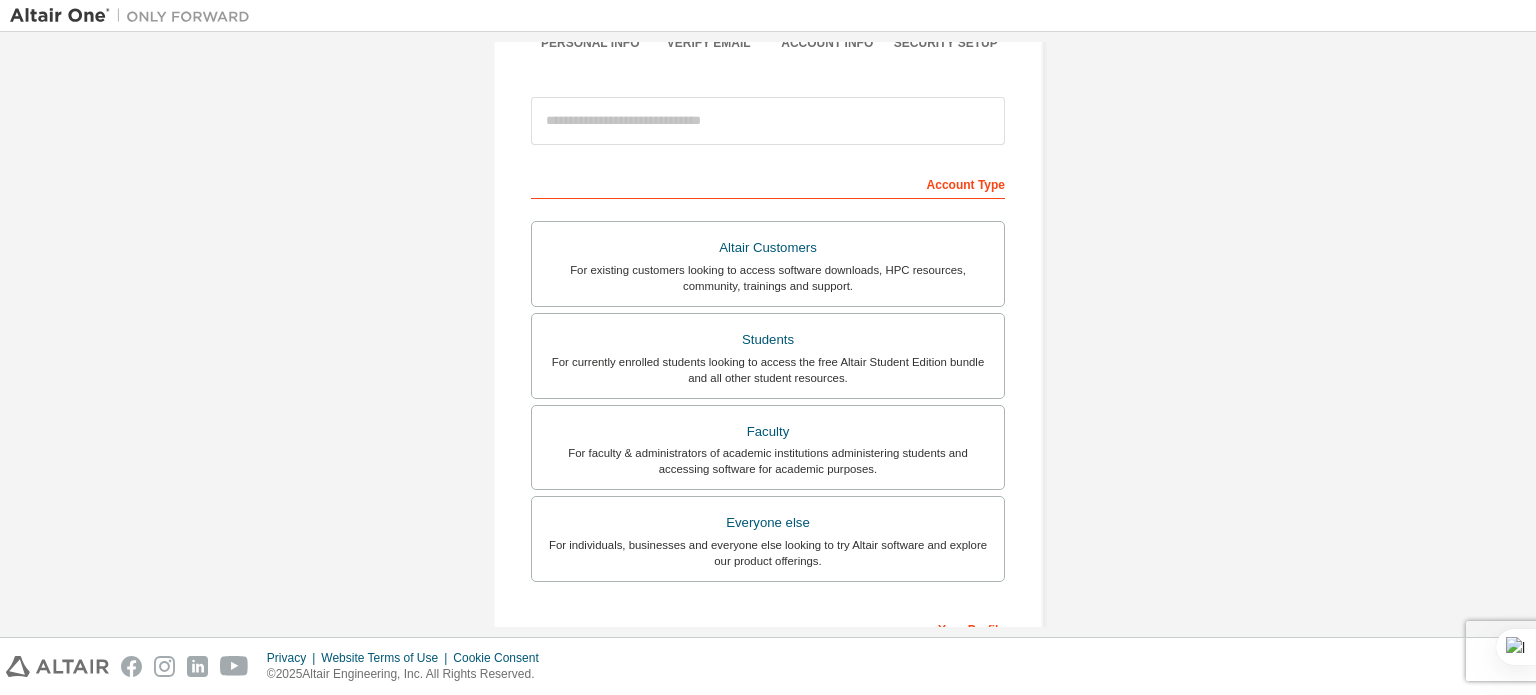 scroll, scrollTop: 179, scrollLeft: 0, axis: vertical 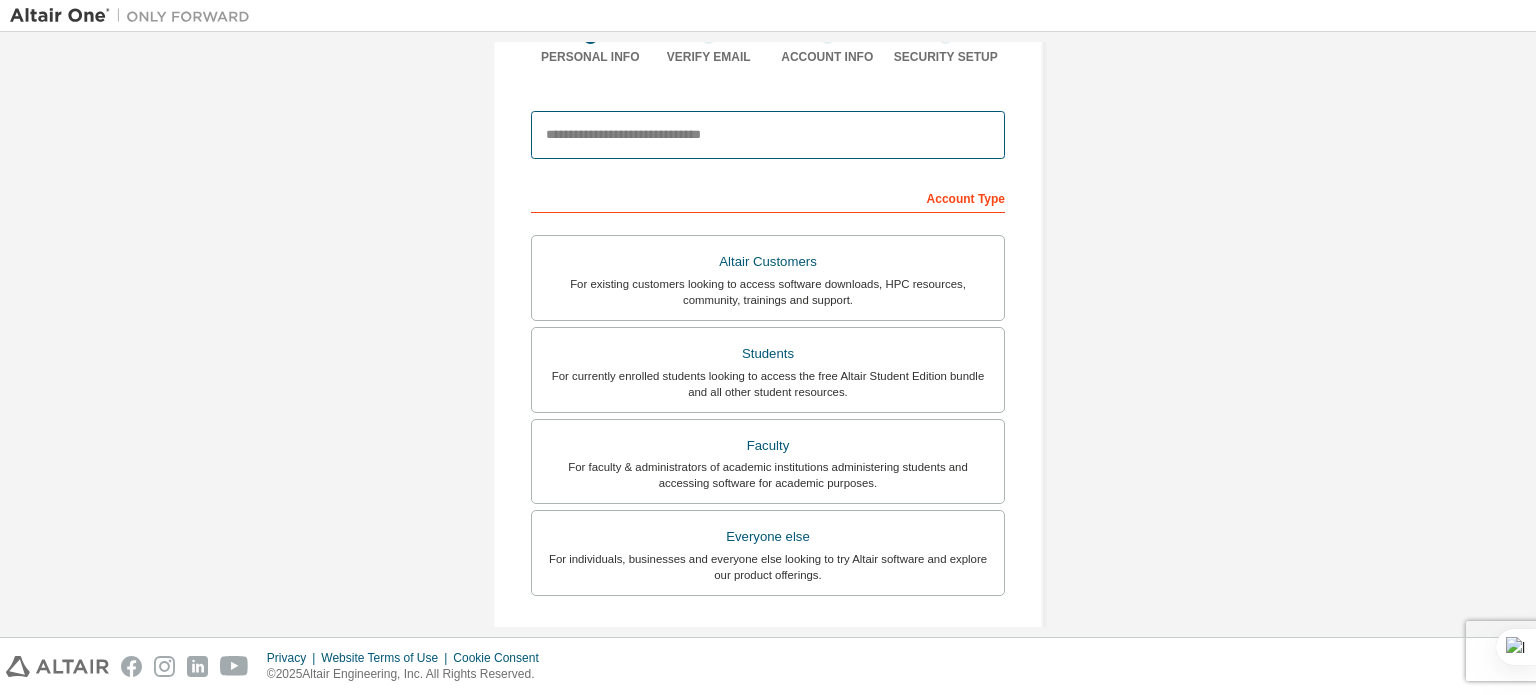 click at bounding box center [768, 135] 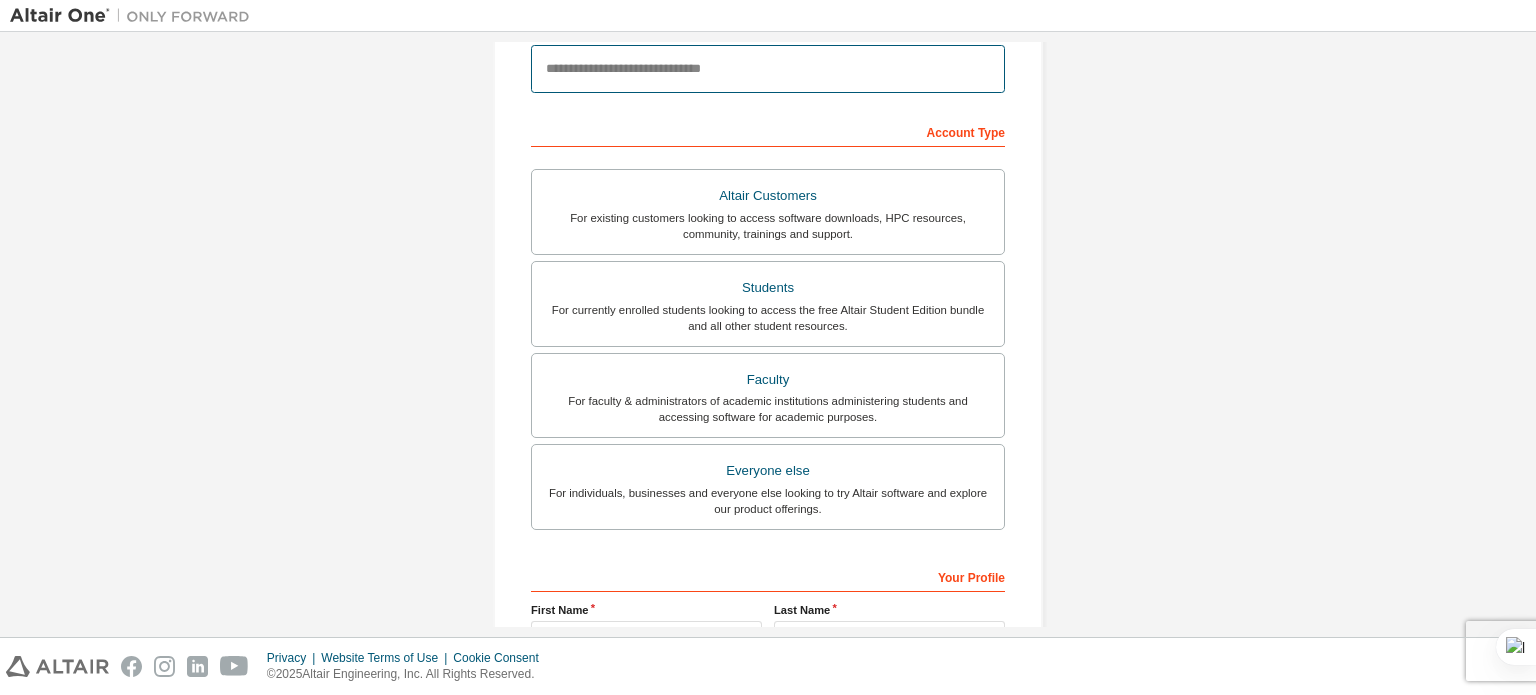scroll, scrollTop: 246, scrollLeft: 0, axis: vertical 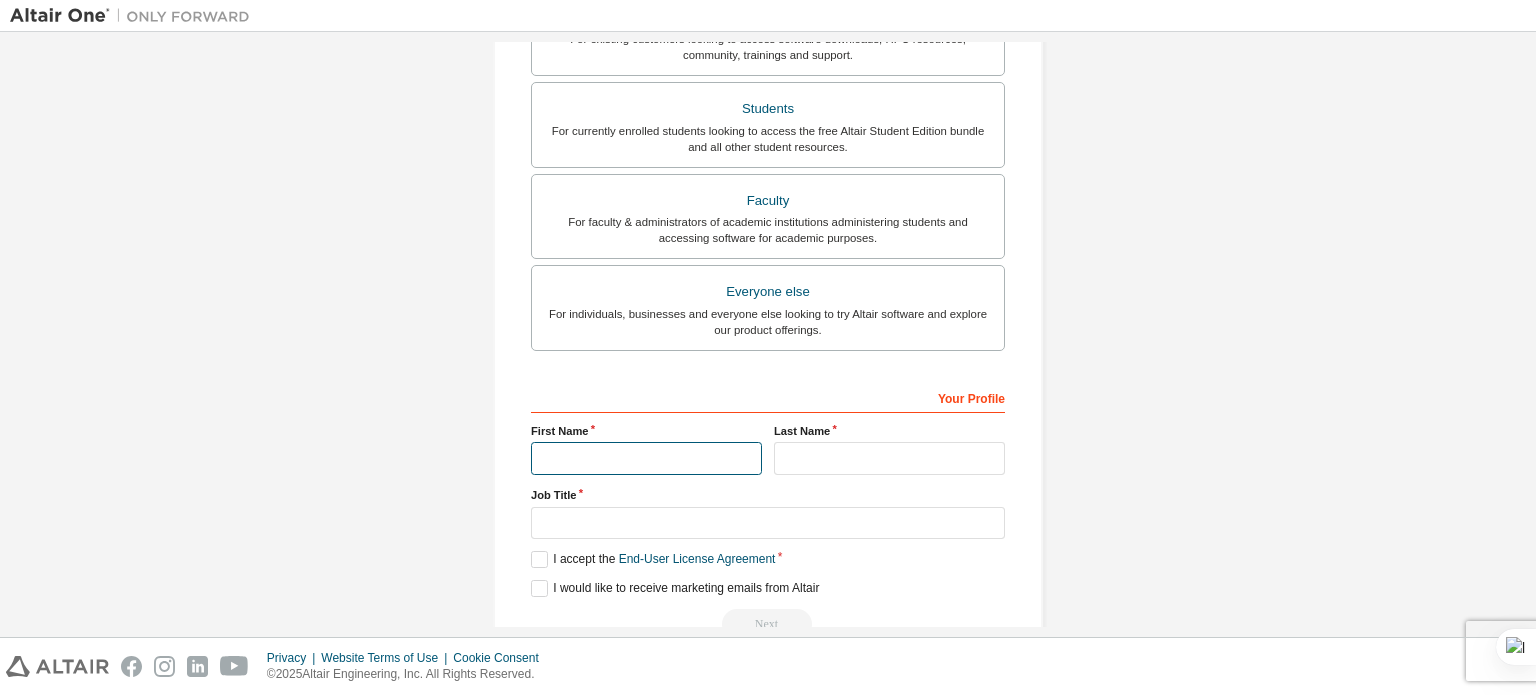 click at bounding box center (646, 458) 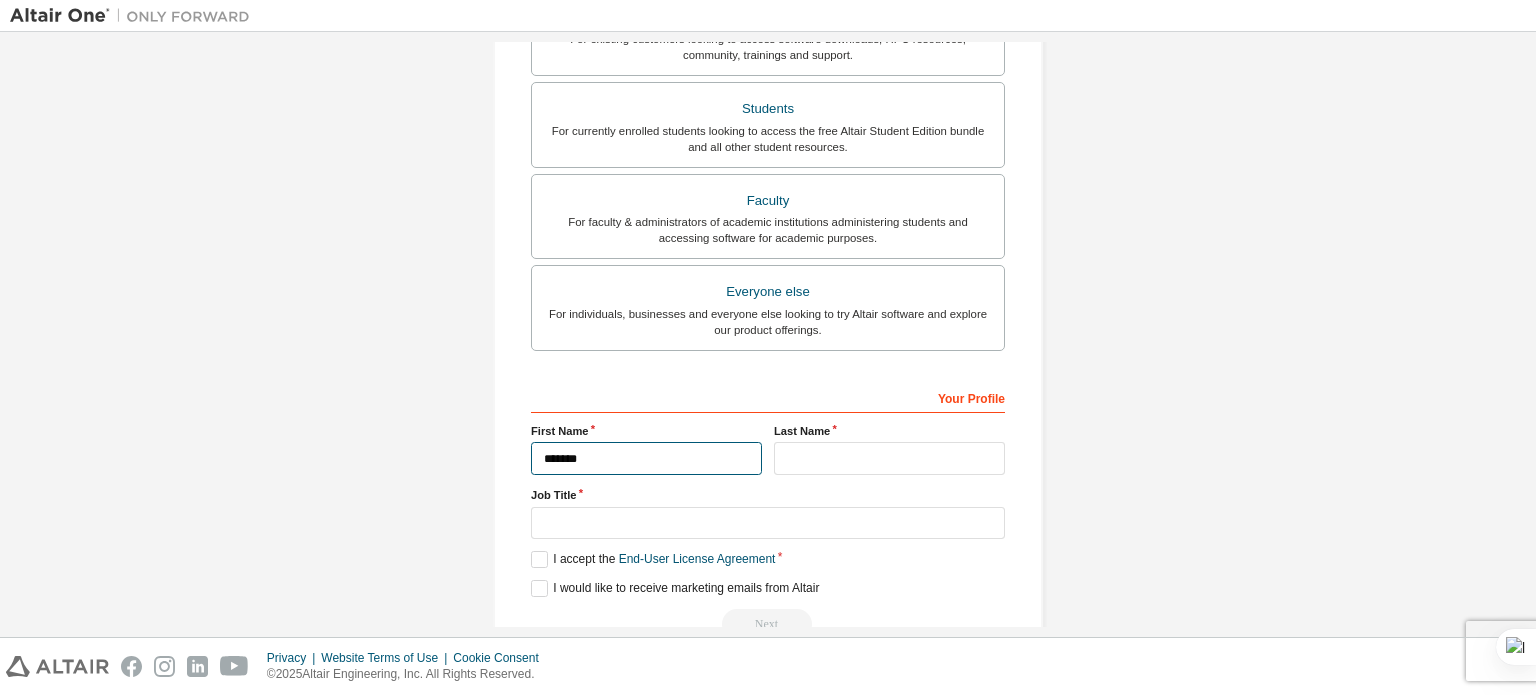 type on "*******" 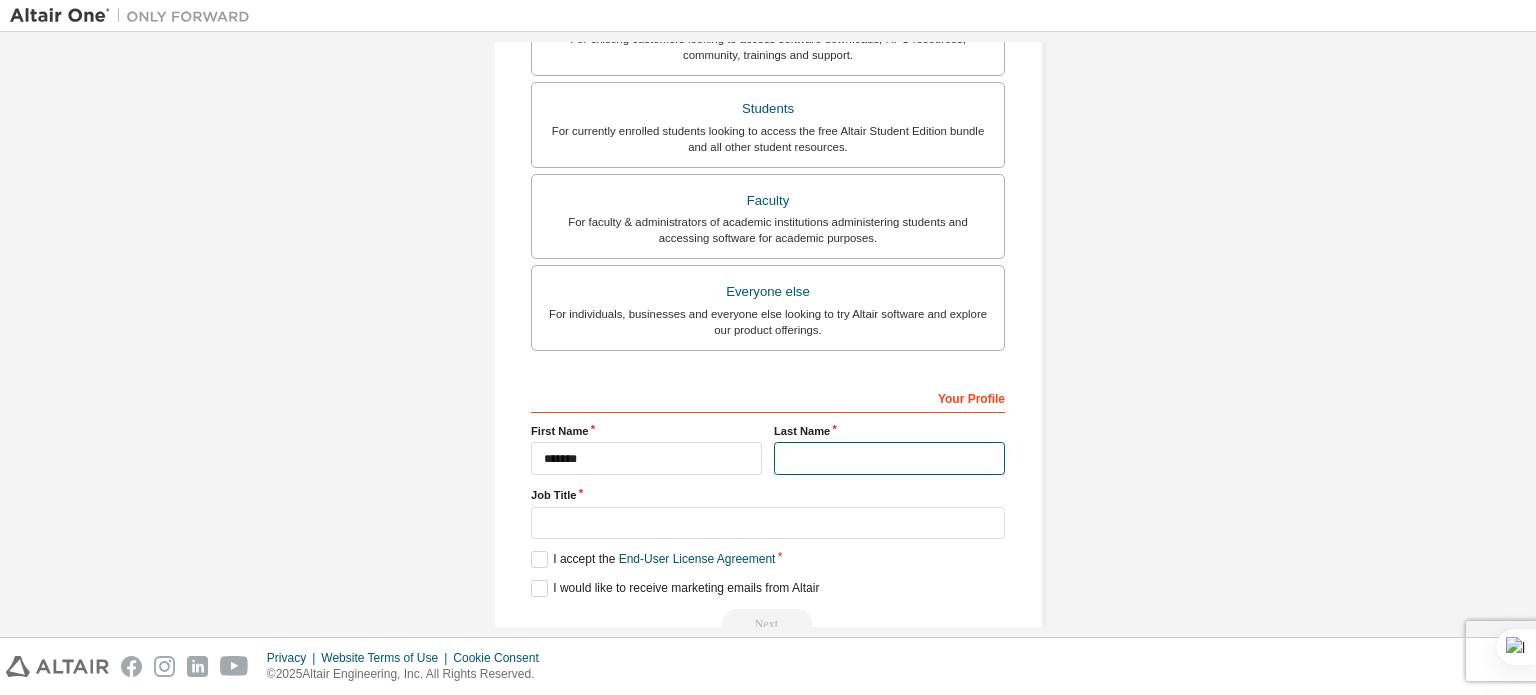 click at bounding box center (889, 458) 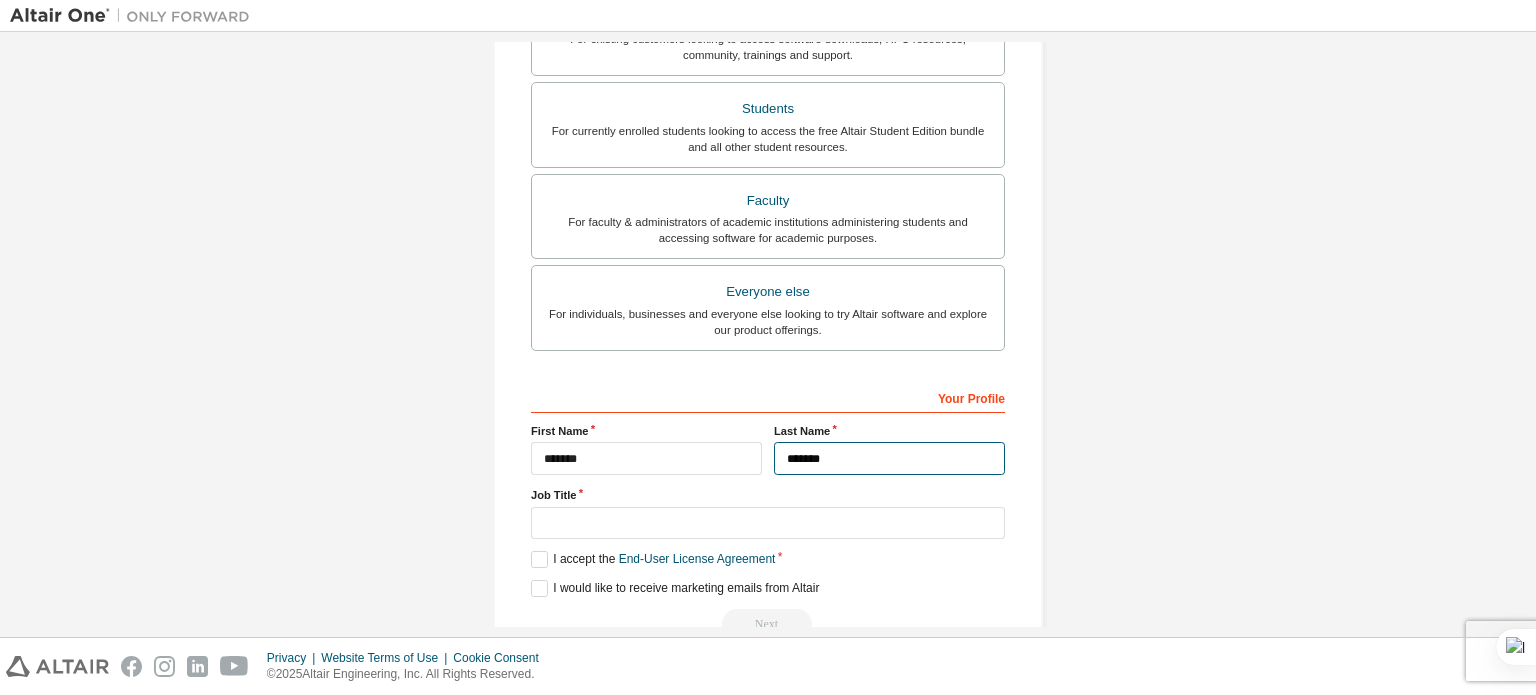 scroll, scrollTop: 469, scrollLeft: 0, axis: vertical 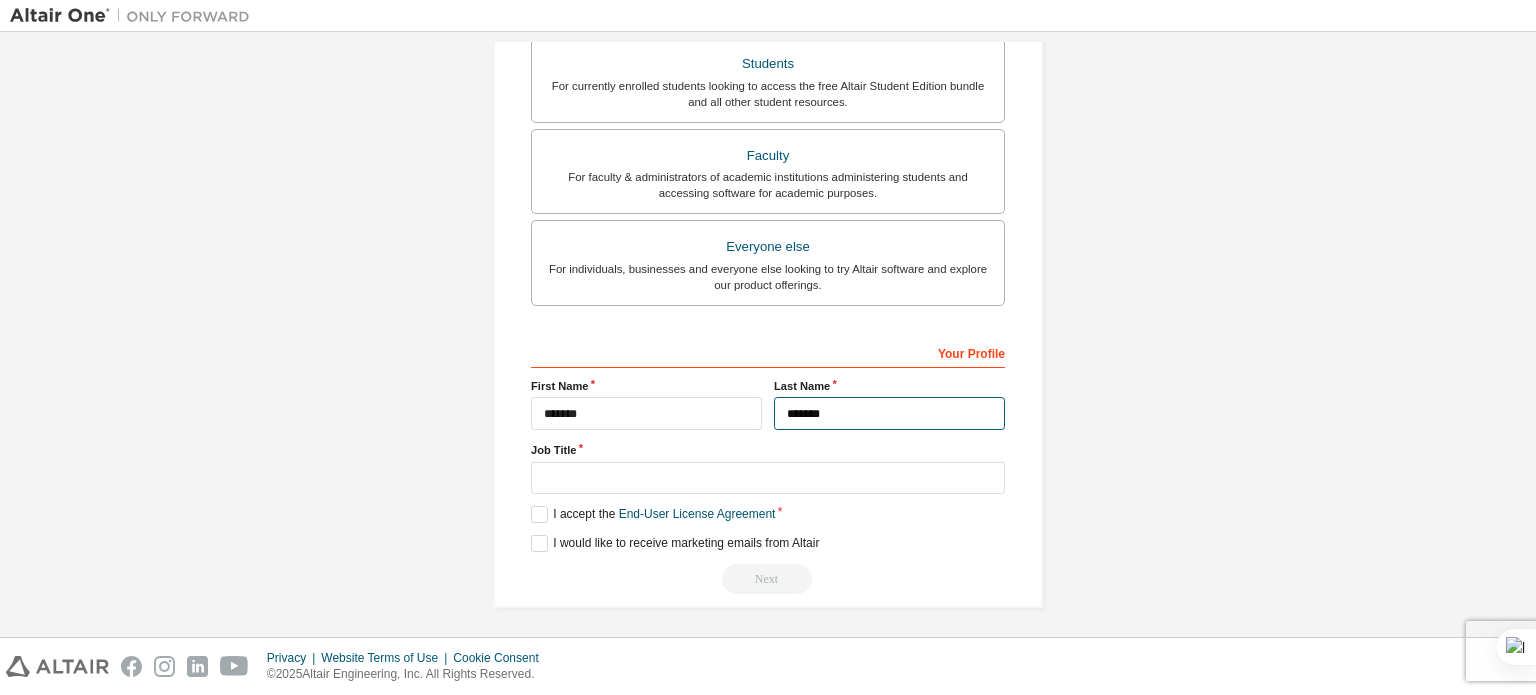 type on "*******" 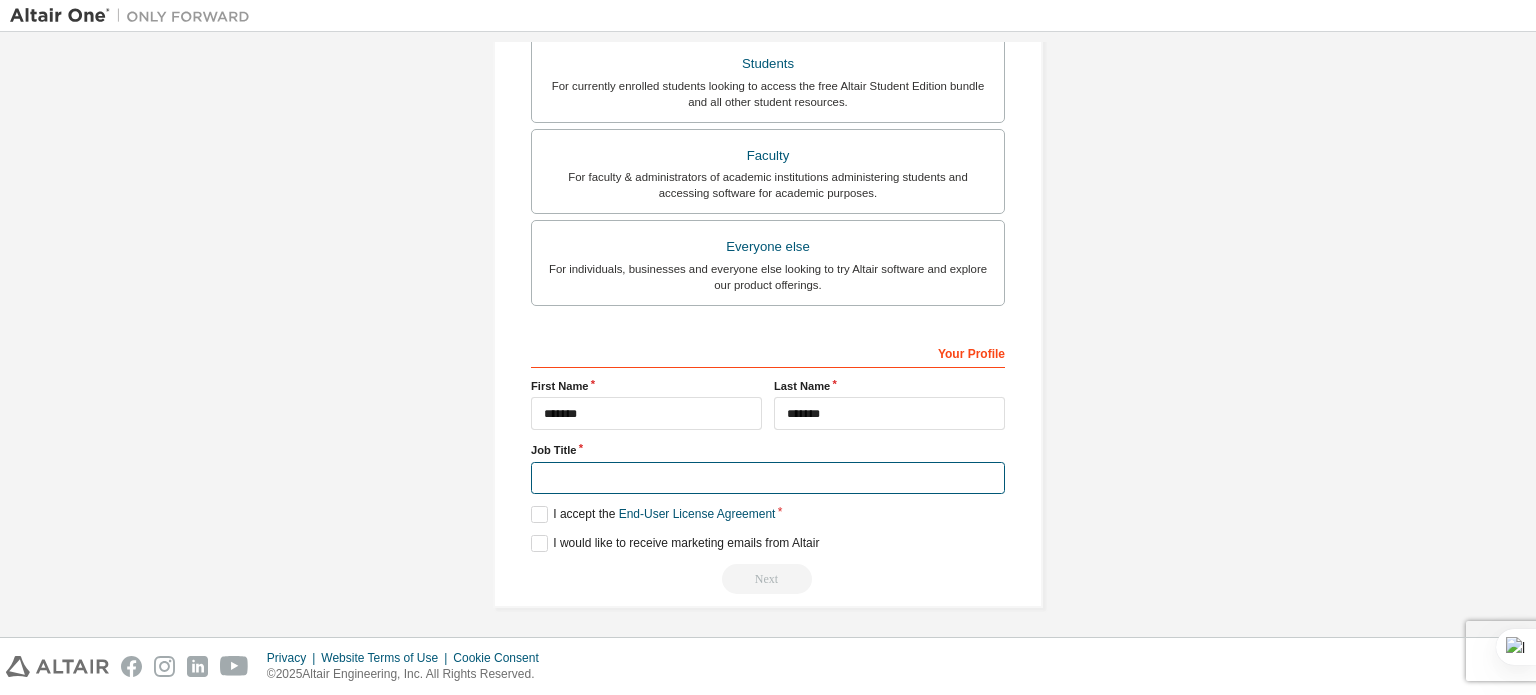 click at bounding box center [768, 478] 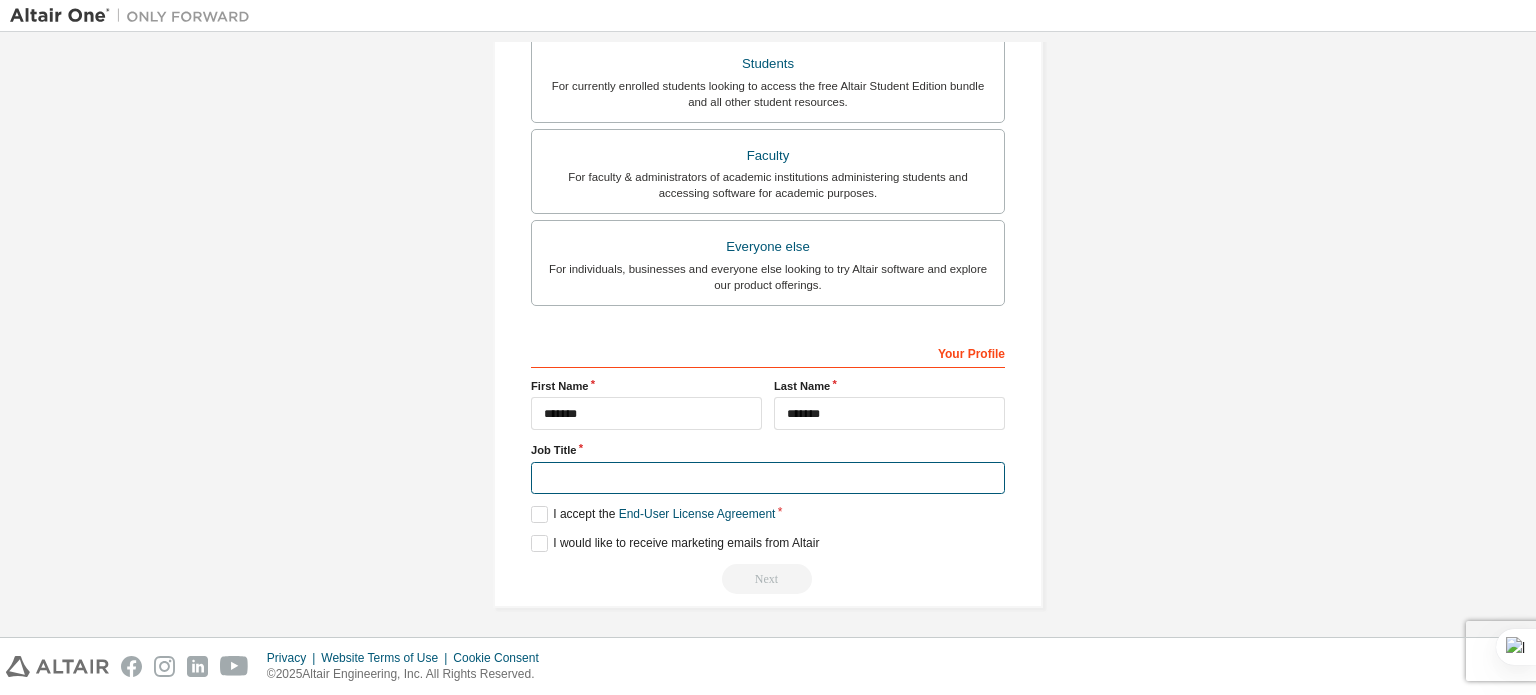 type on "*" 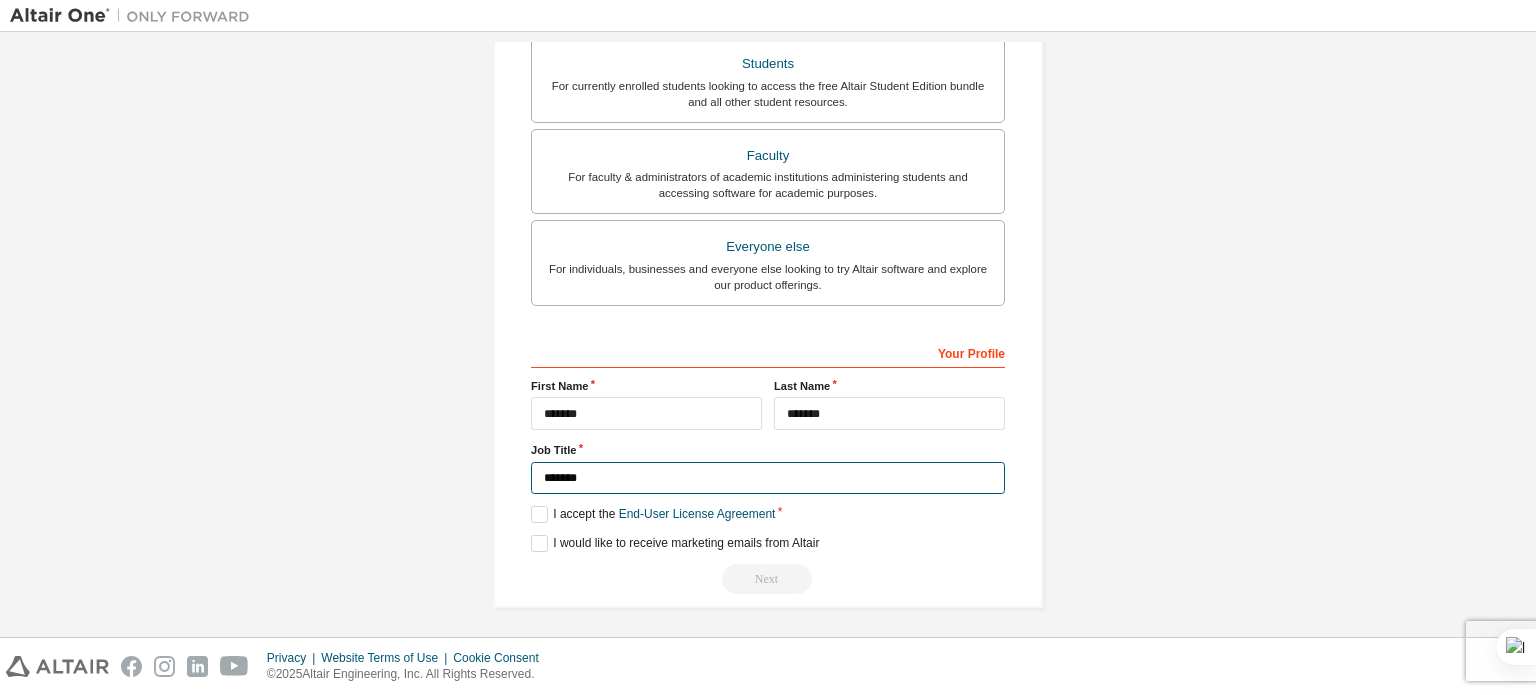 type on "*******" 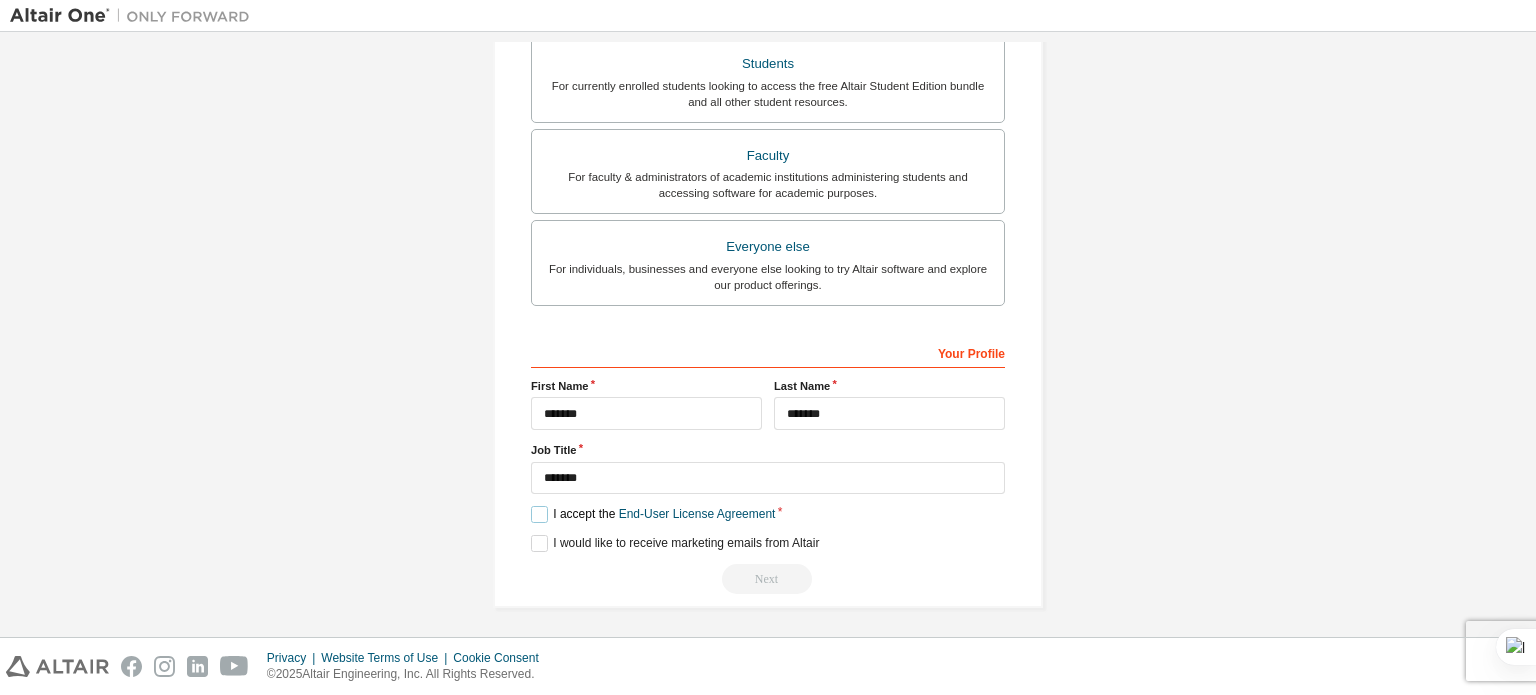 click on "I accept the    End-User License Agreement" at bounding box center (653, 514) 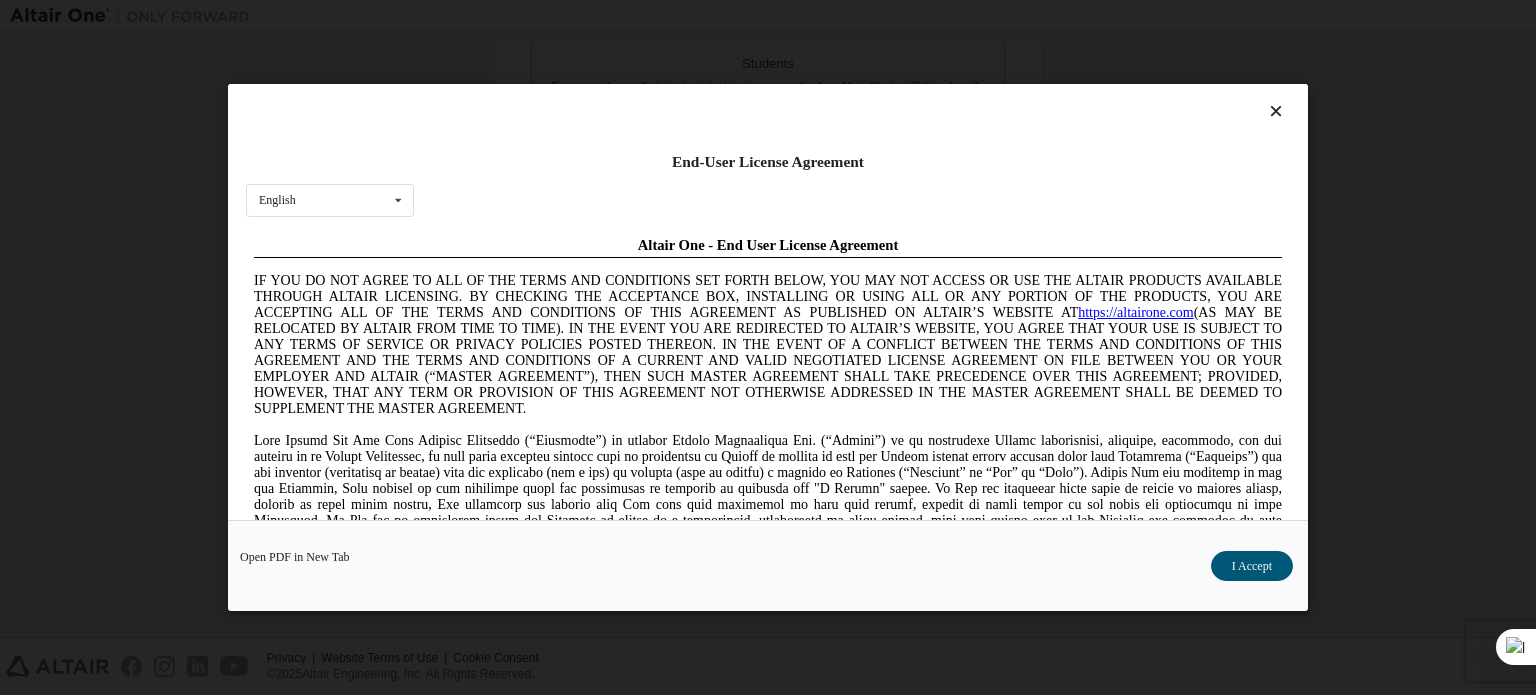 scroll, scrollTop: 0, scrollLeft: 0, axis: both 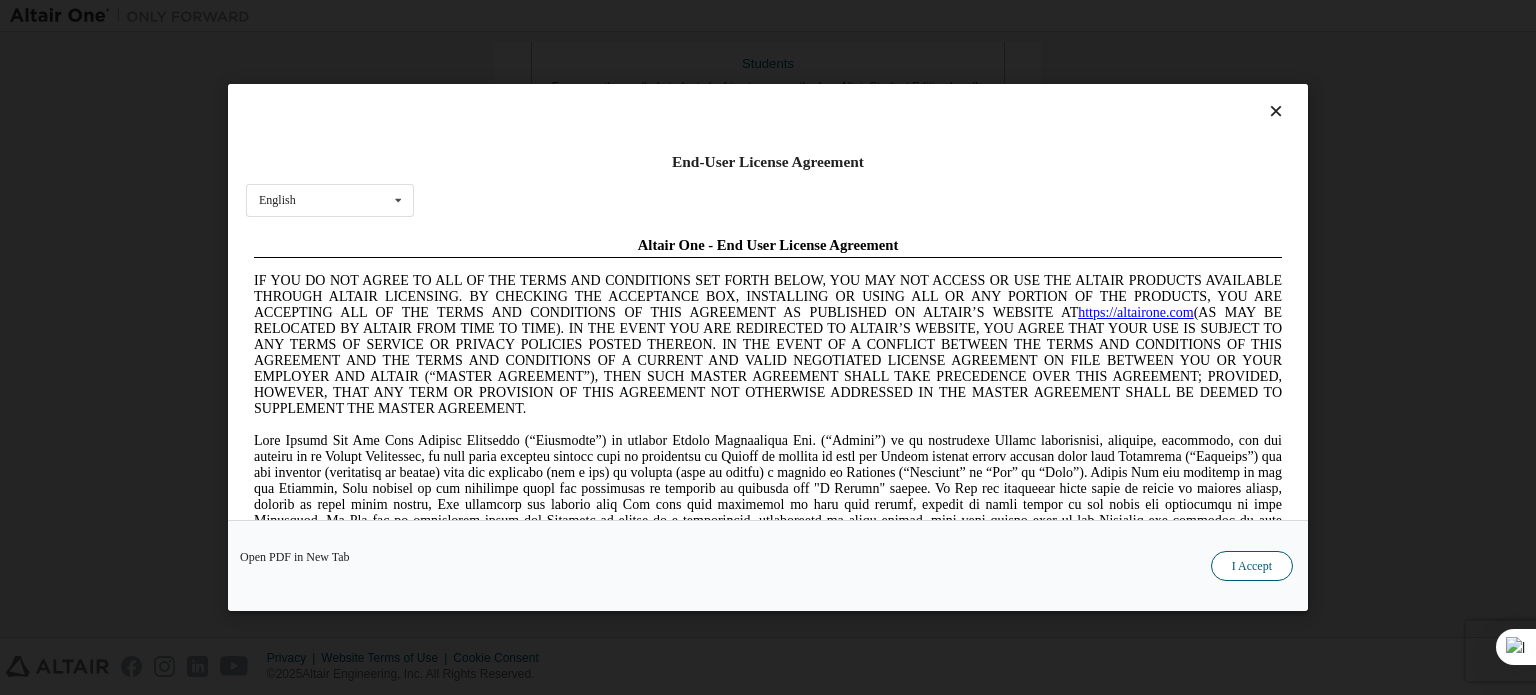 click on "I Accept" at bounding box center [1252, 566] 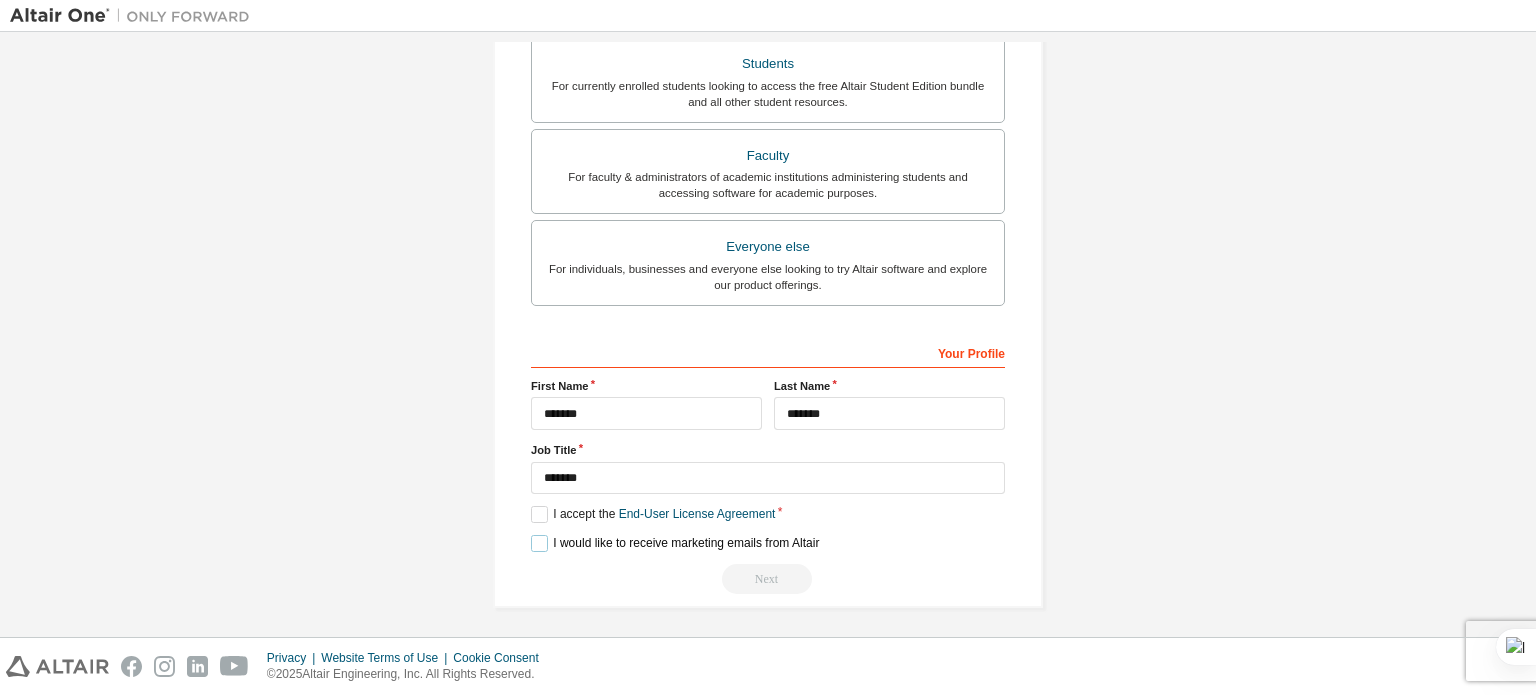 click on "I would like to receive marketing emails from Altair" at bounding box center [675, 543] 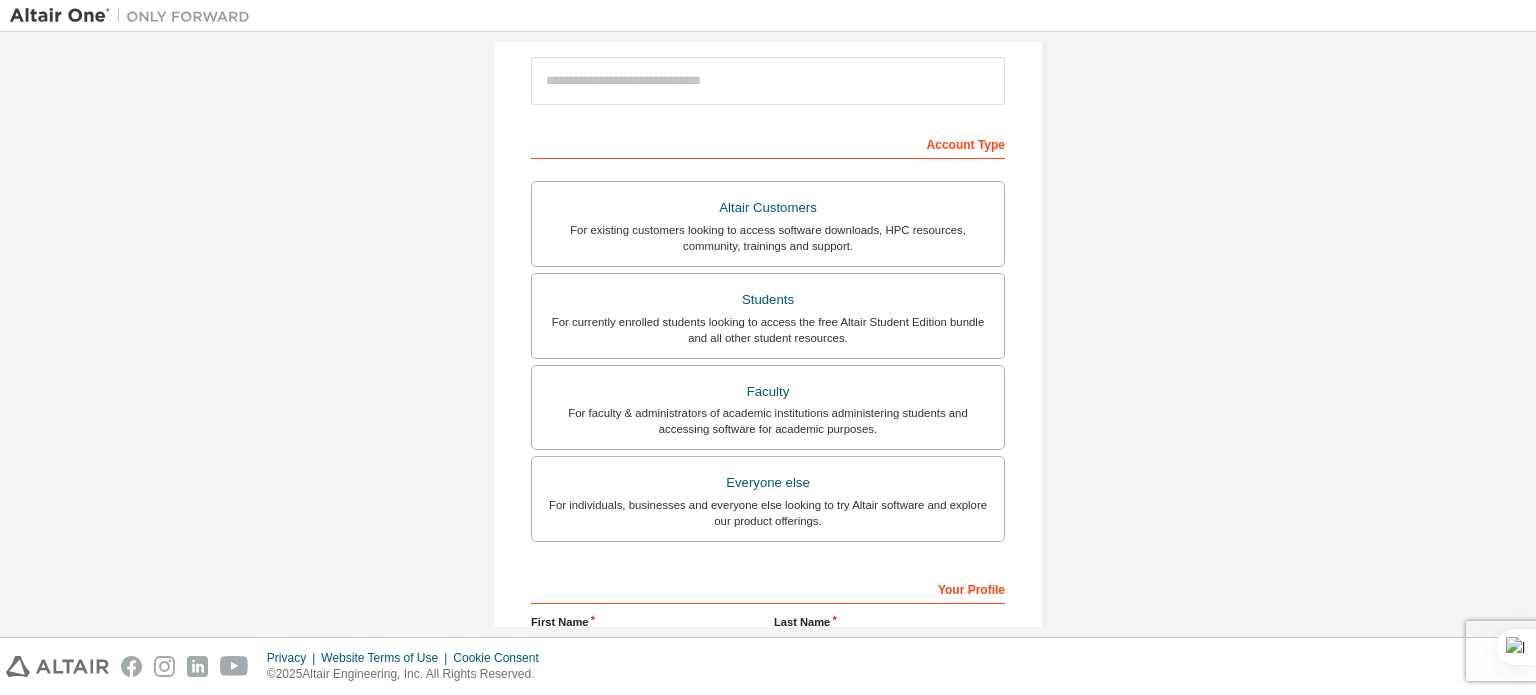 scroll, scrollTop: 229, scrollLeft: 0, axis: vertical 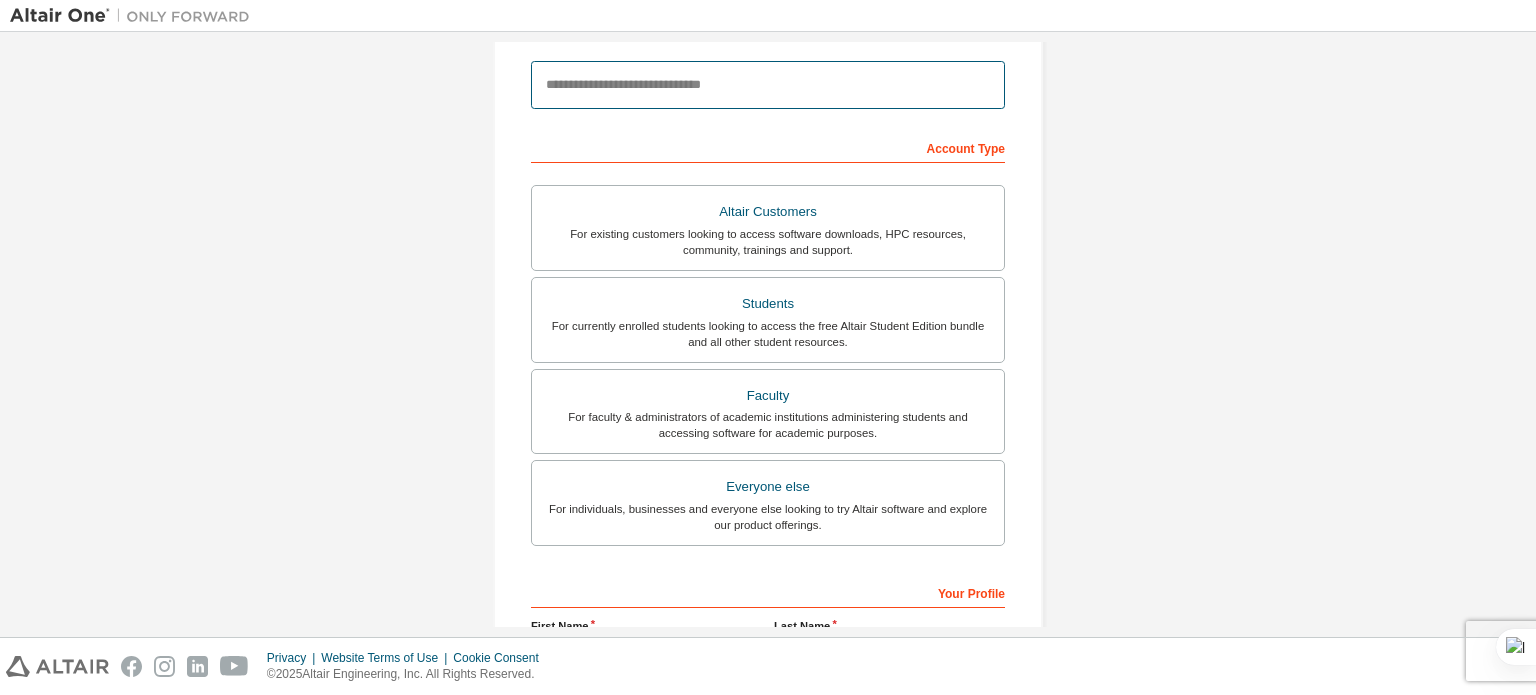 click at bounding box center [768, 85] 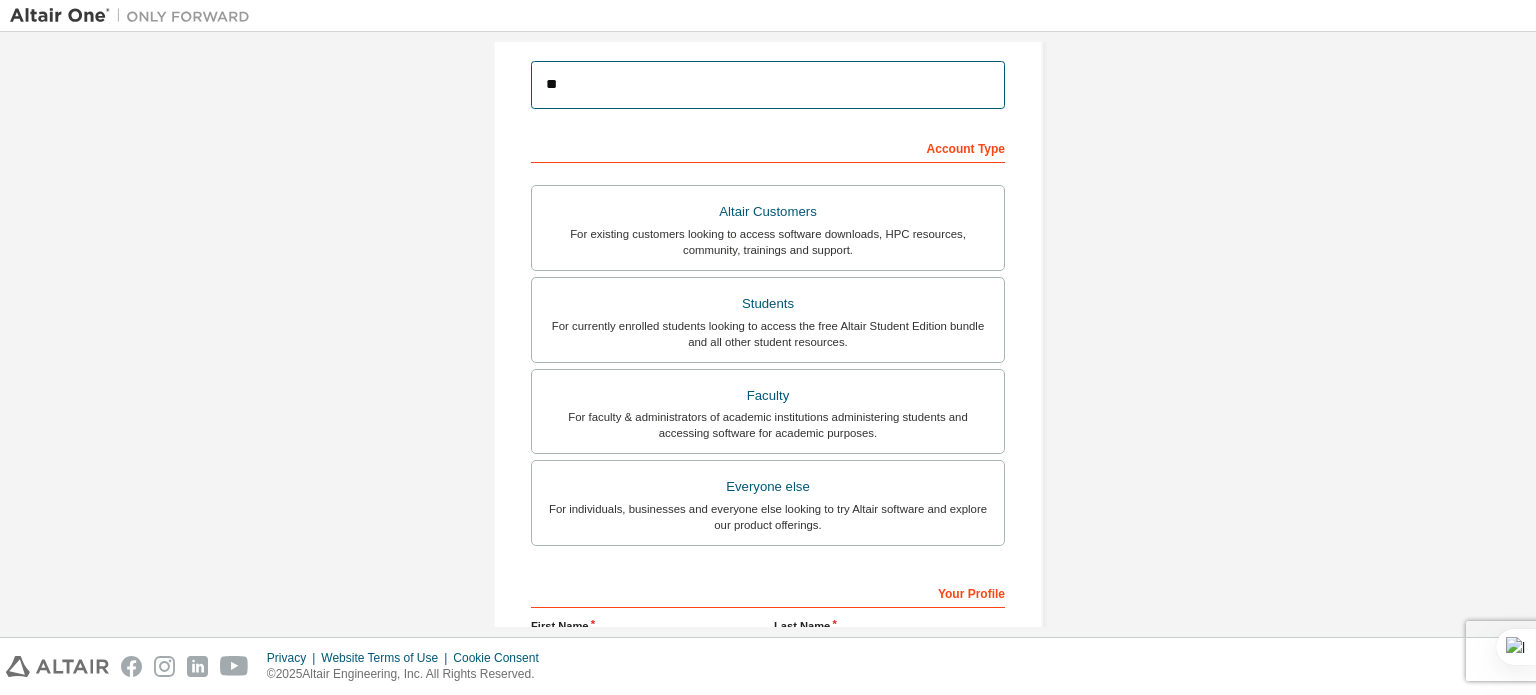 type on "*" 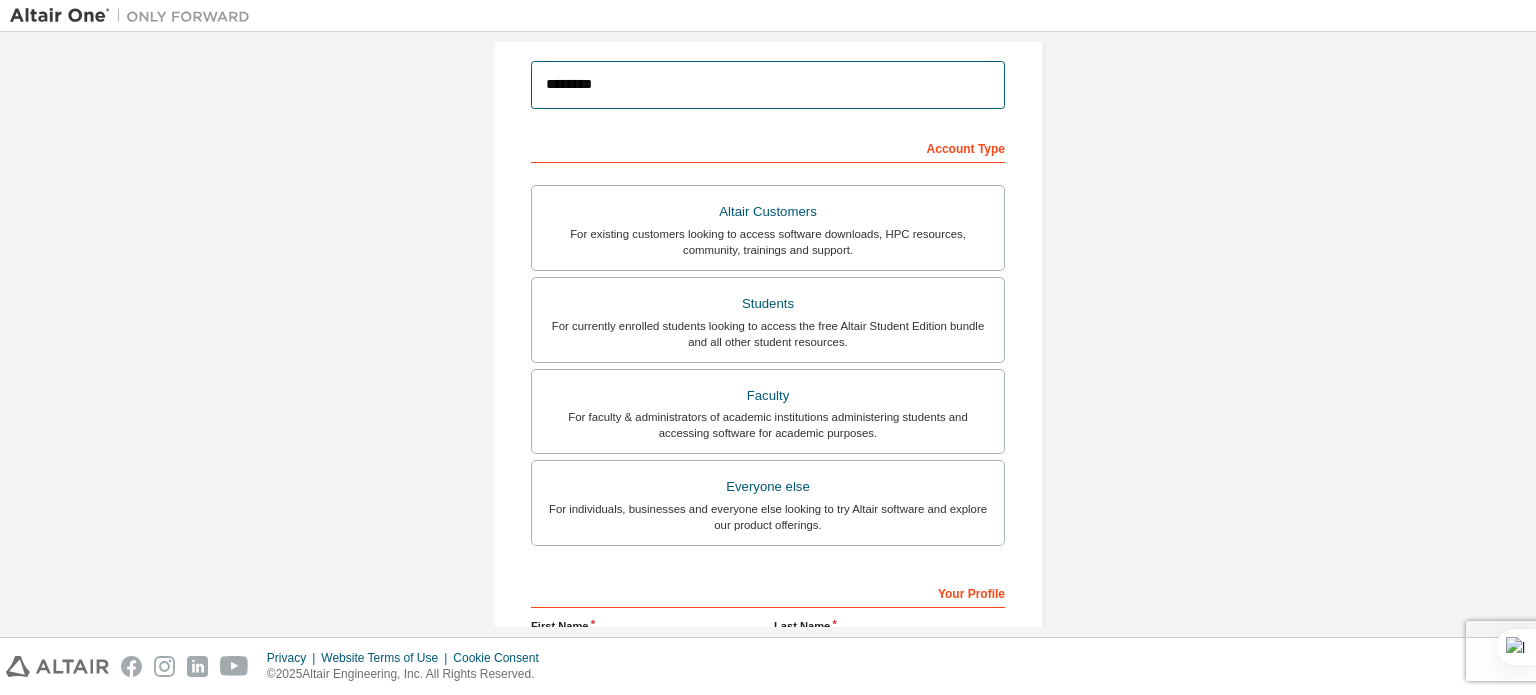 drag, startPoint x: 626, startPoint y: 79, endPoint x: 504, endPoint y: 71, distance: 122.26202 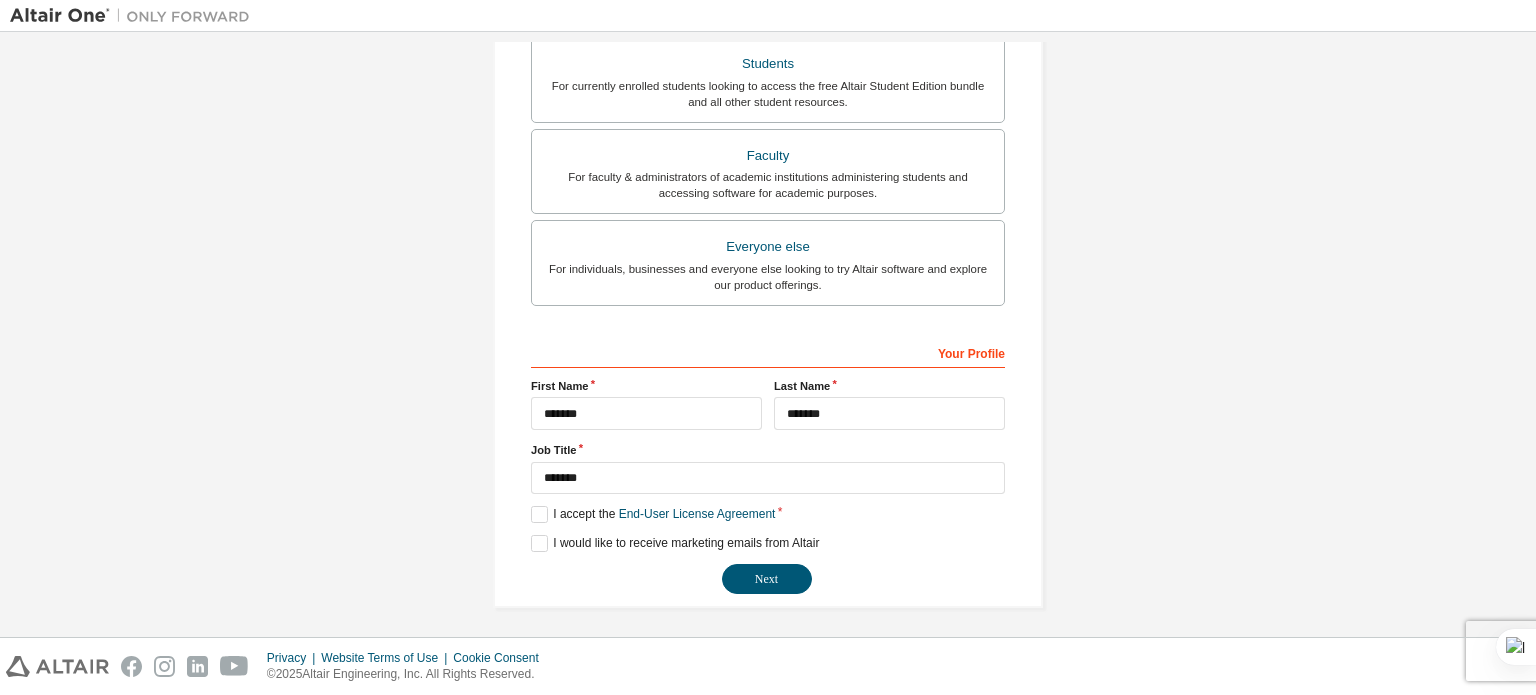 scroll, scrollTop: 0, scrollLeft: 0, axis: both 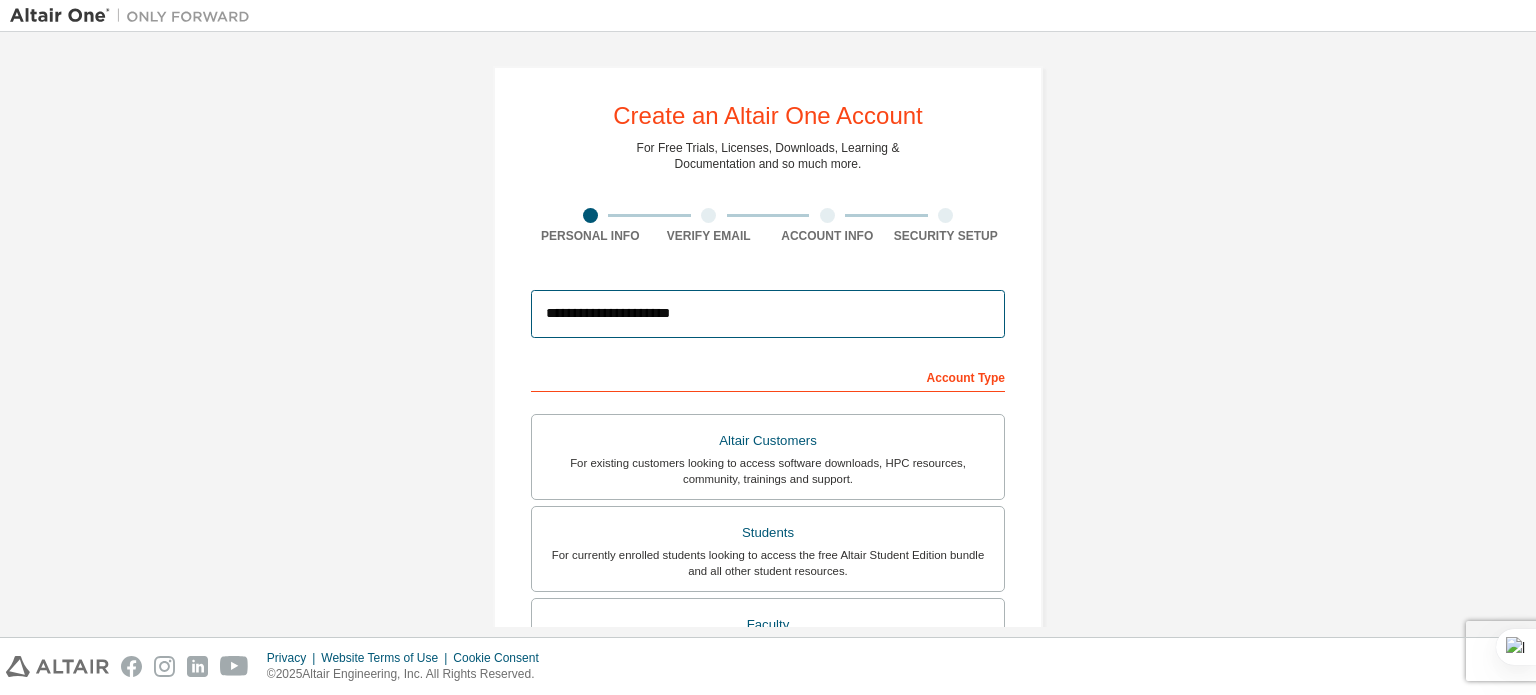 drag, startPoint x: 712, startPoint y: 325, endPoint x: 508, endPoint y: 322, distance: 204.02206 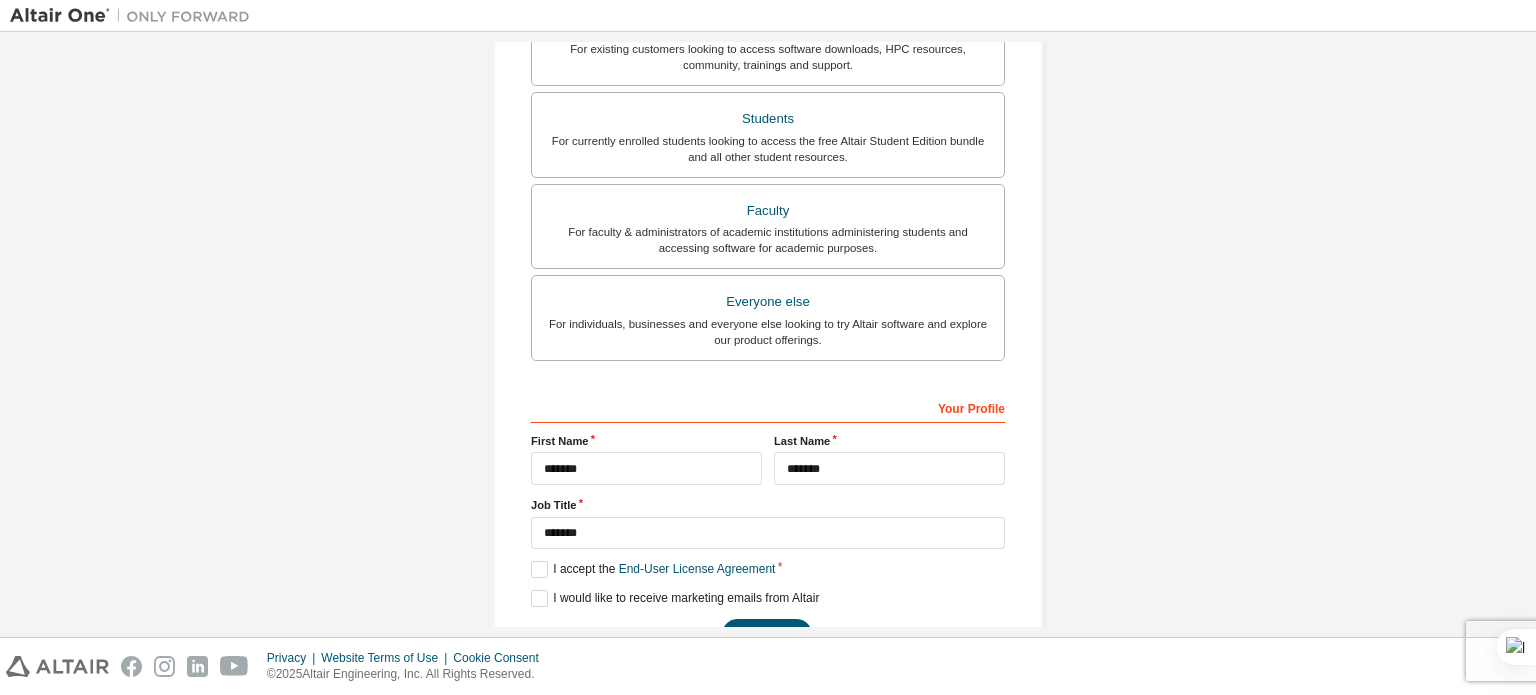 scroll, scrollTop: 469, scrollLeft: 0, axis: vertical 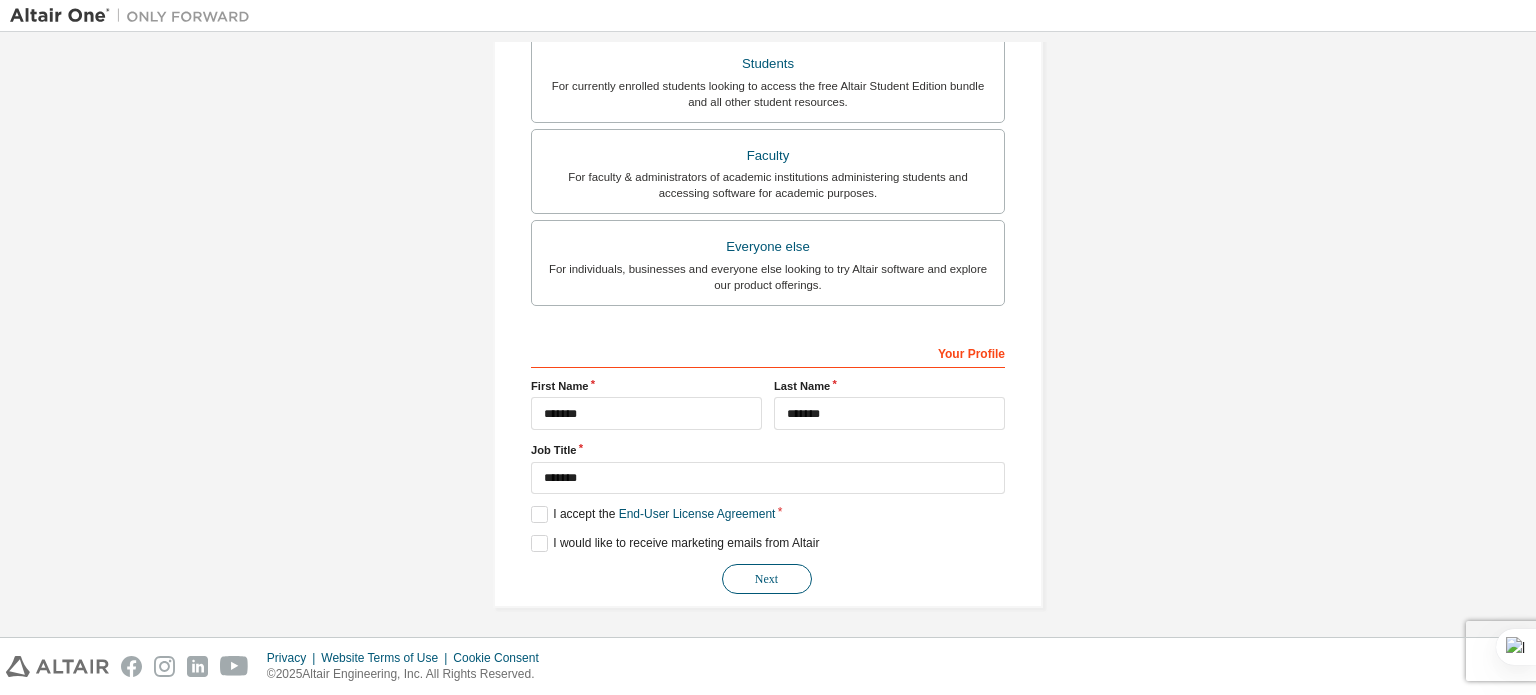 type on "**********" 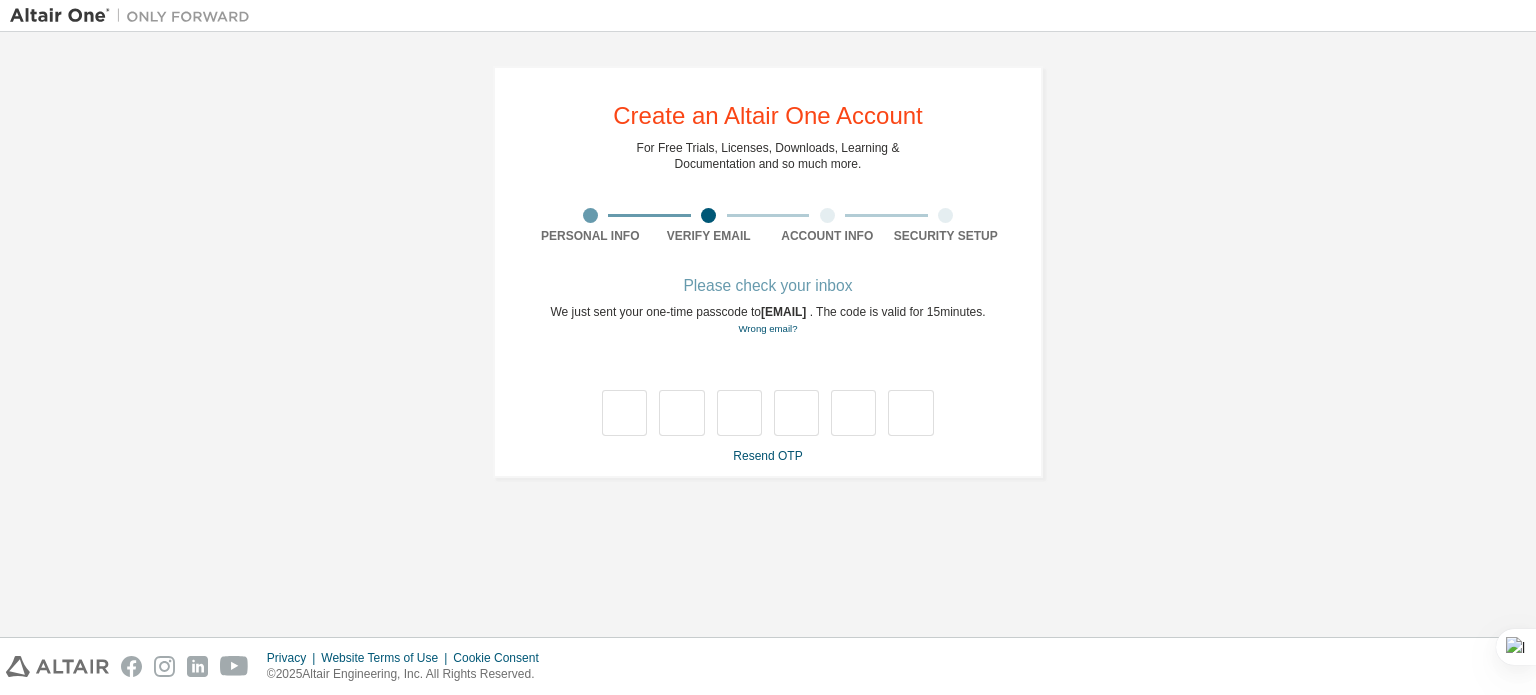 scroll, scrollTop: 0, scrollLeft: 0, axis: both 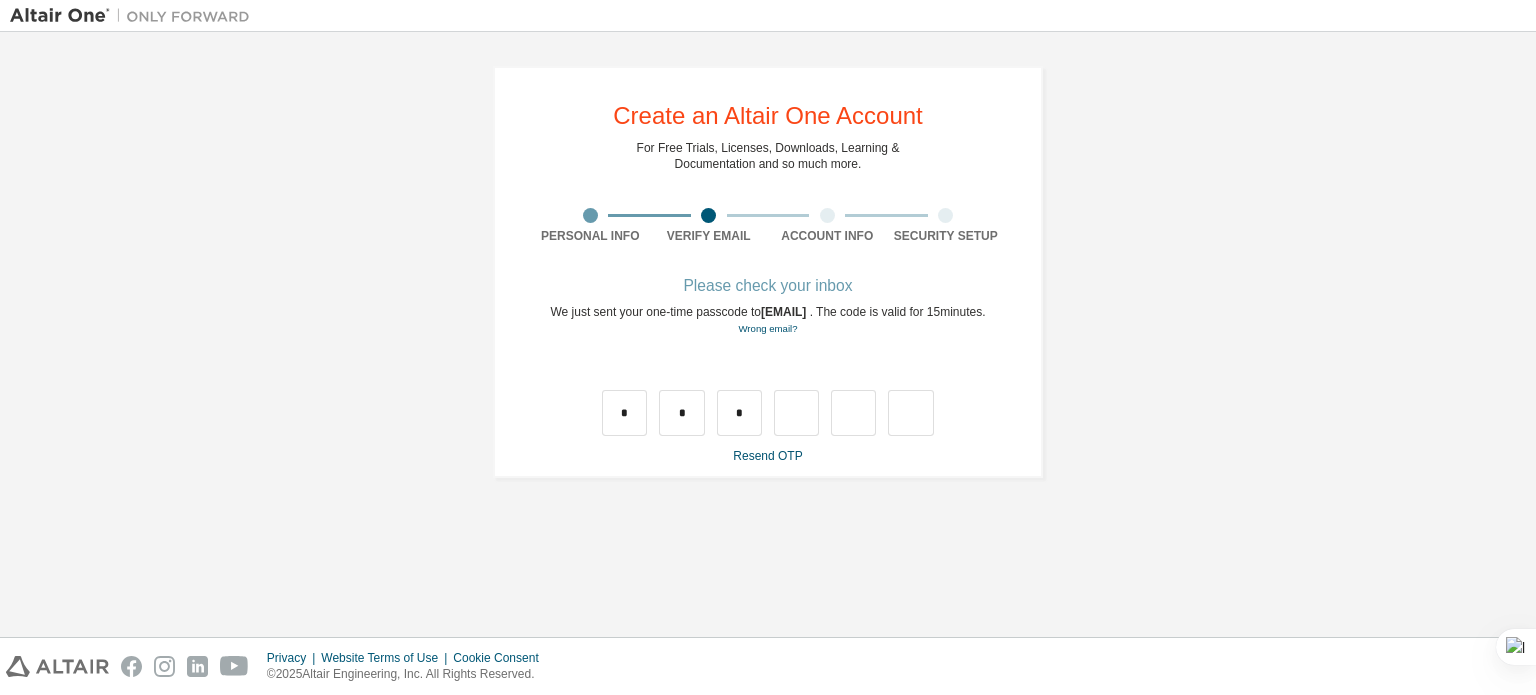type on "*" 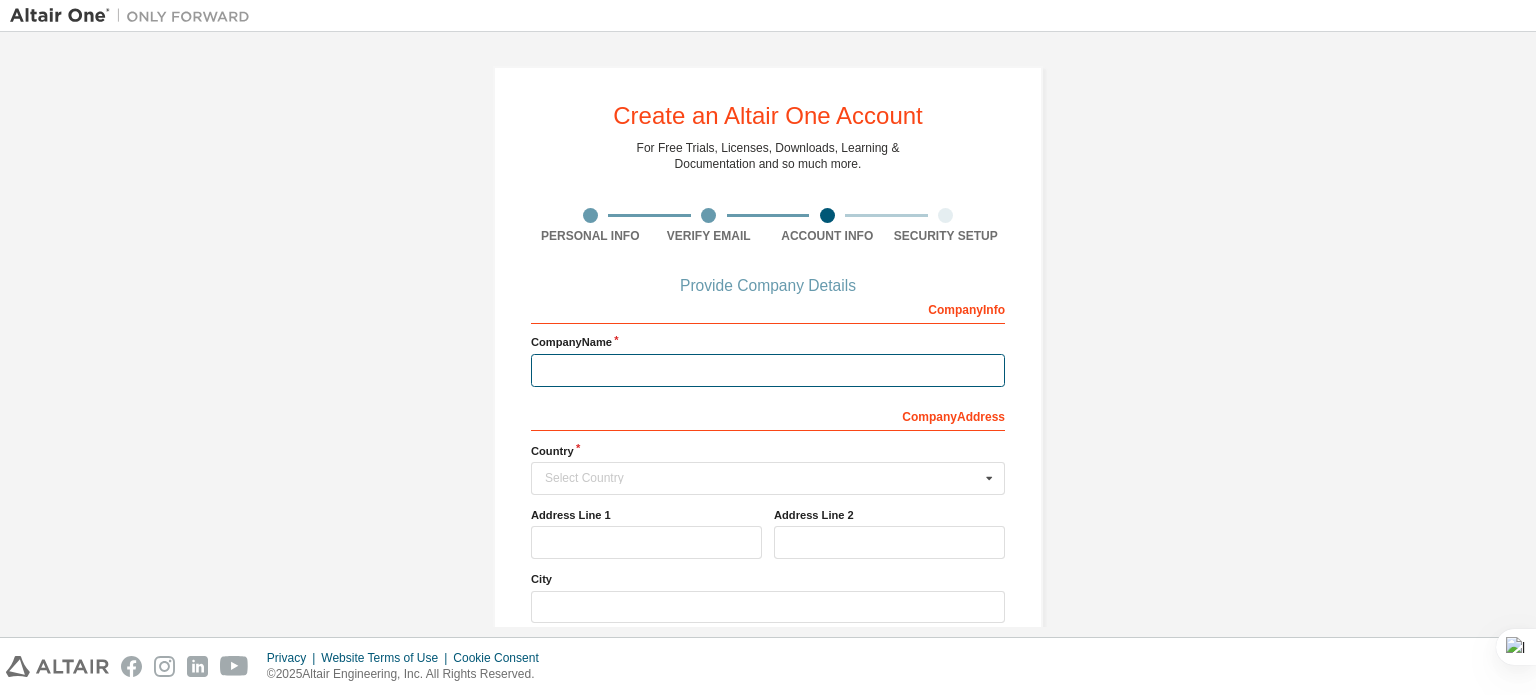 click at bounding box center (768, 370) 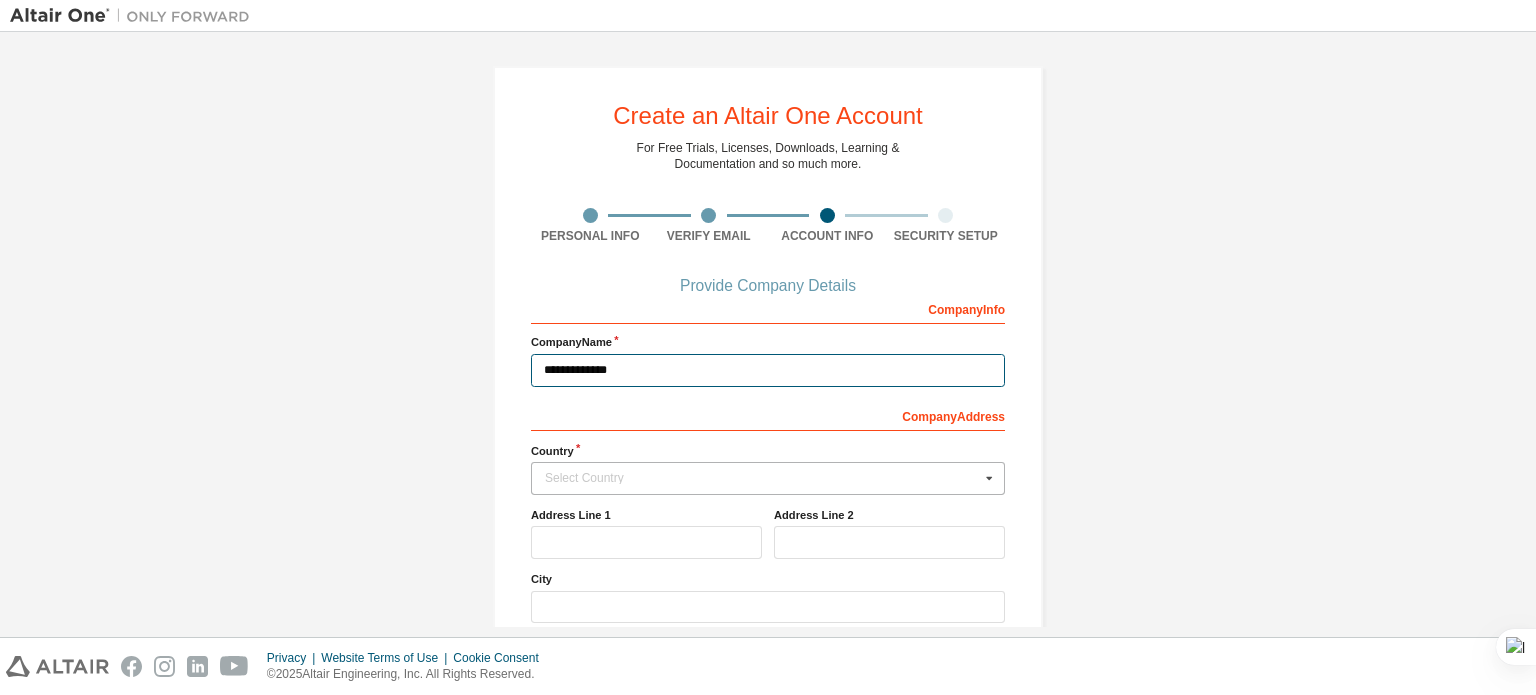 type on "**********" 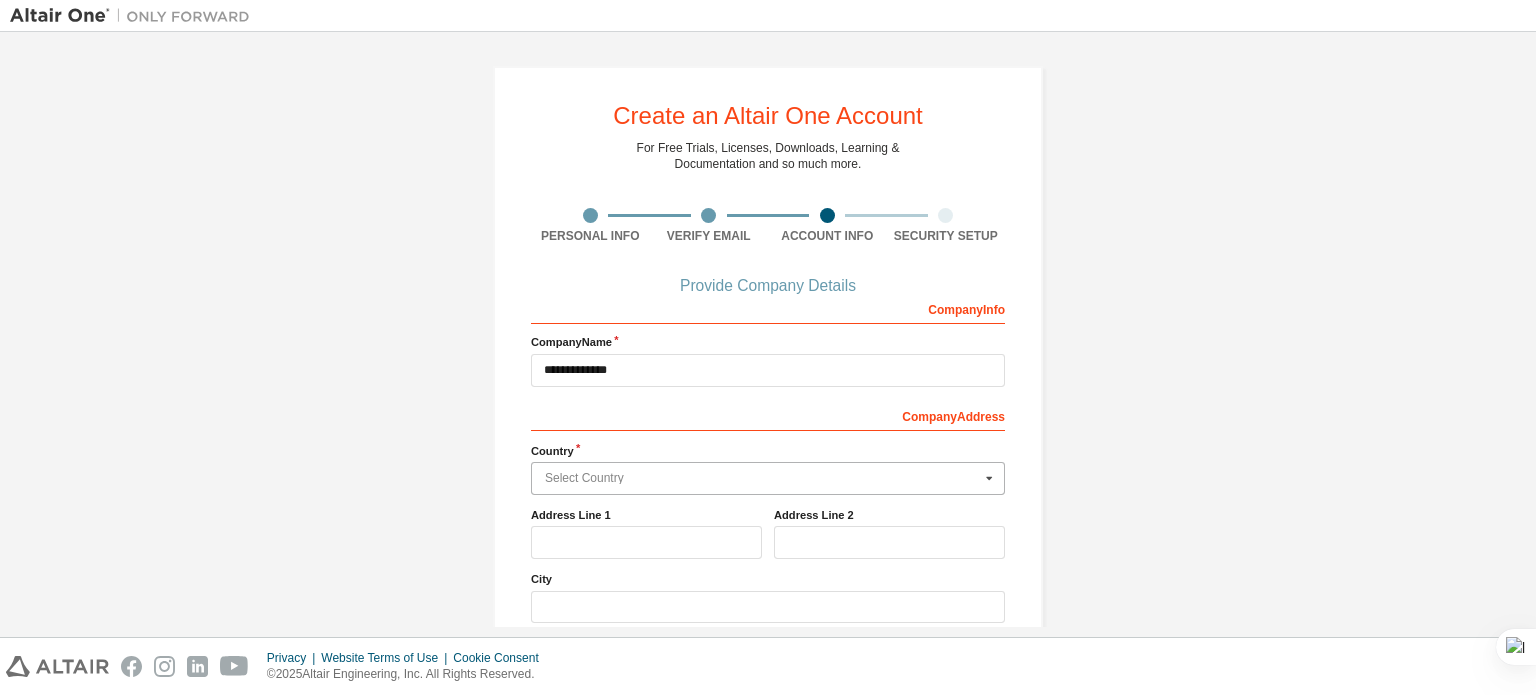 click at bounding box center (769, 478) 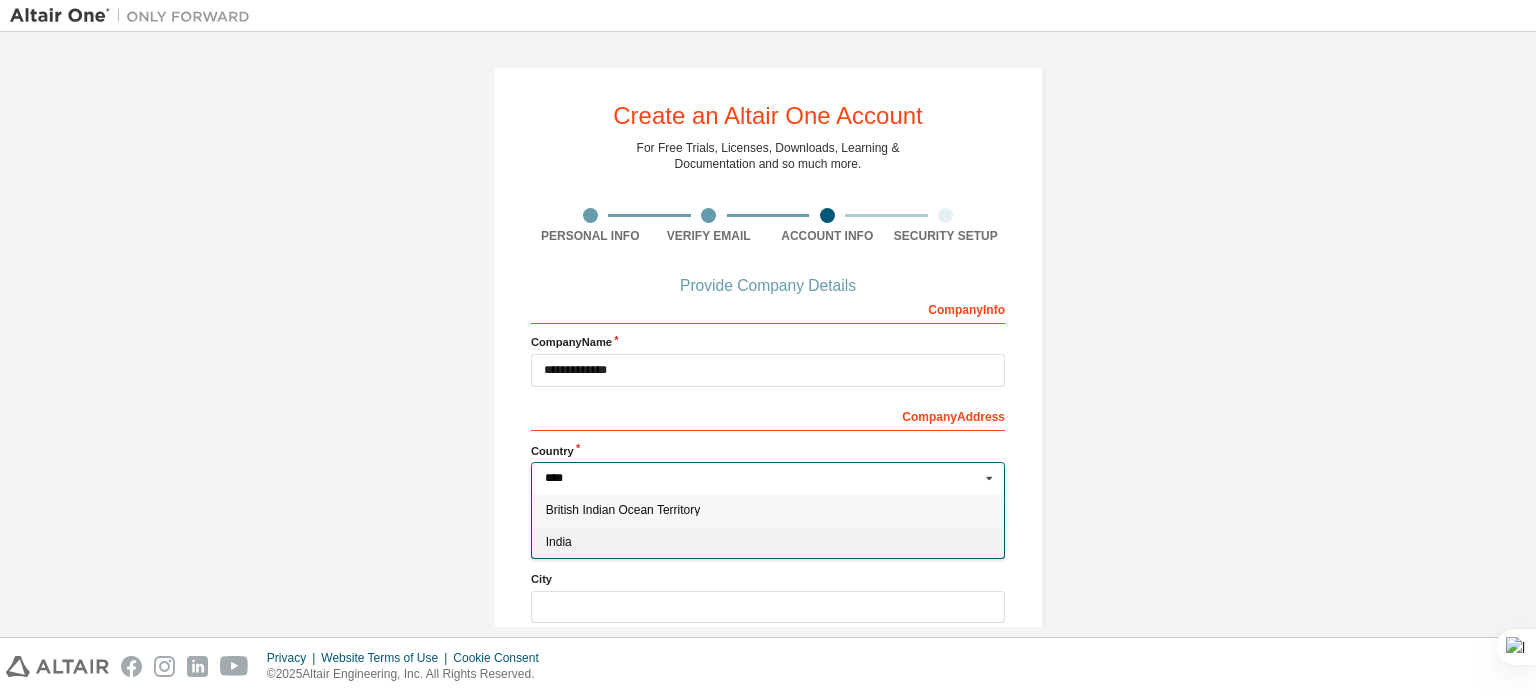 type on "****" 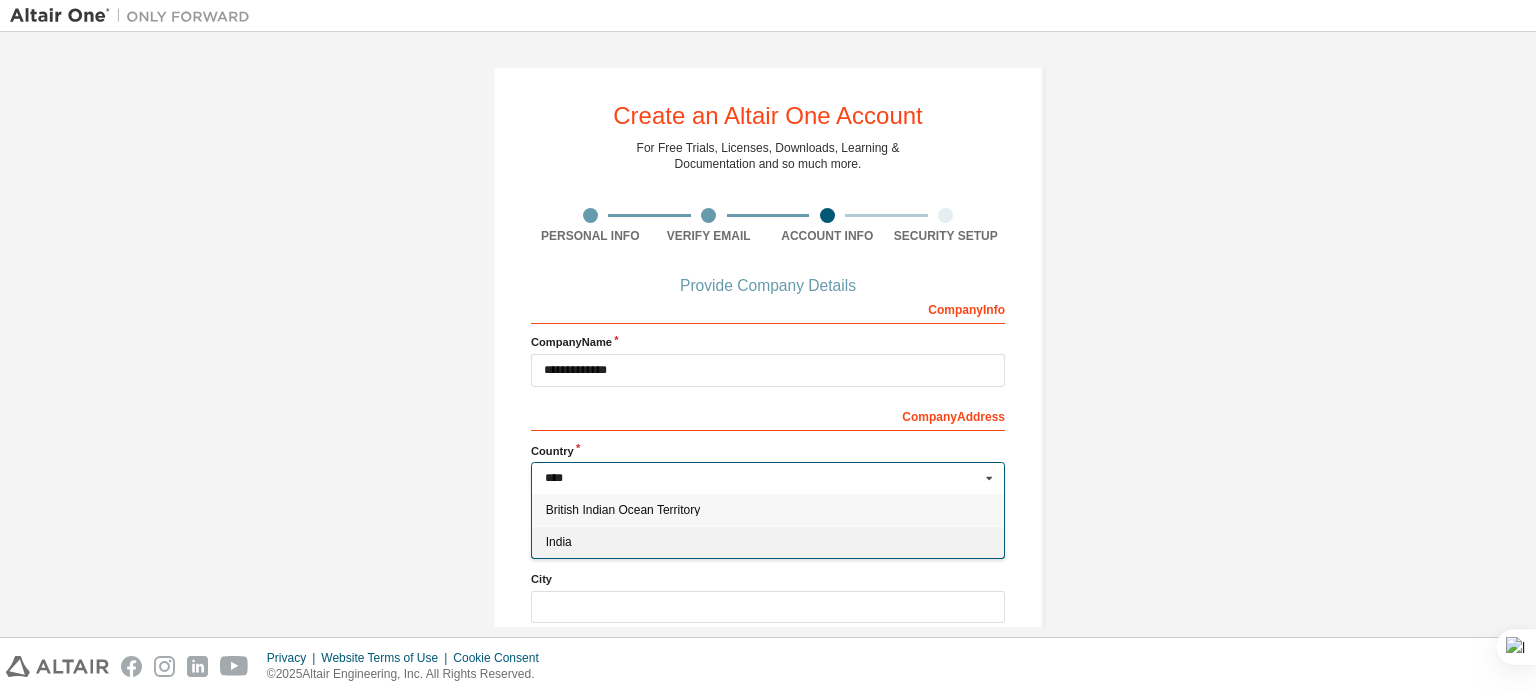 click on "India" at bounding box center (768, 542) 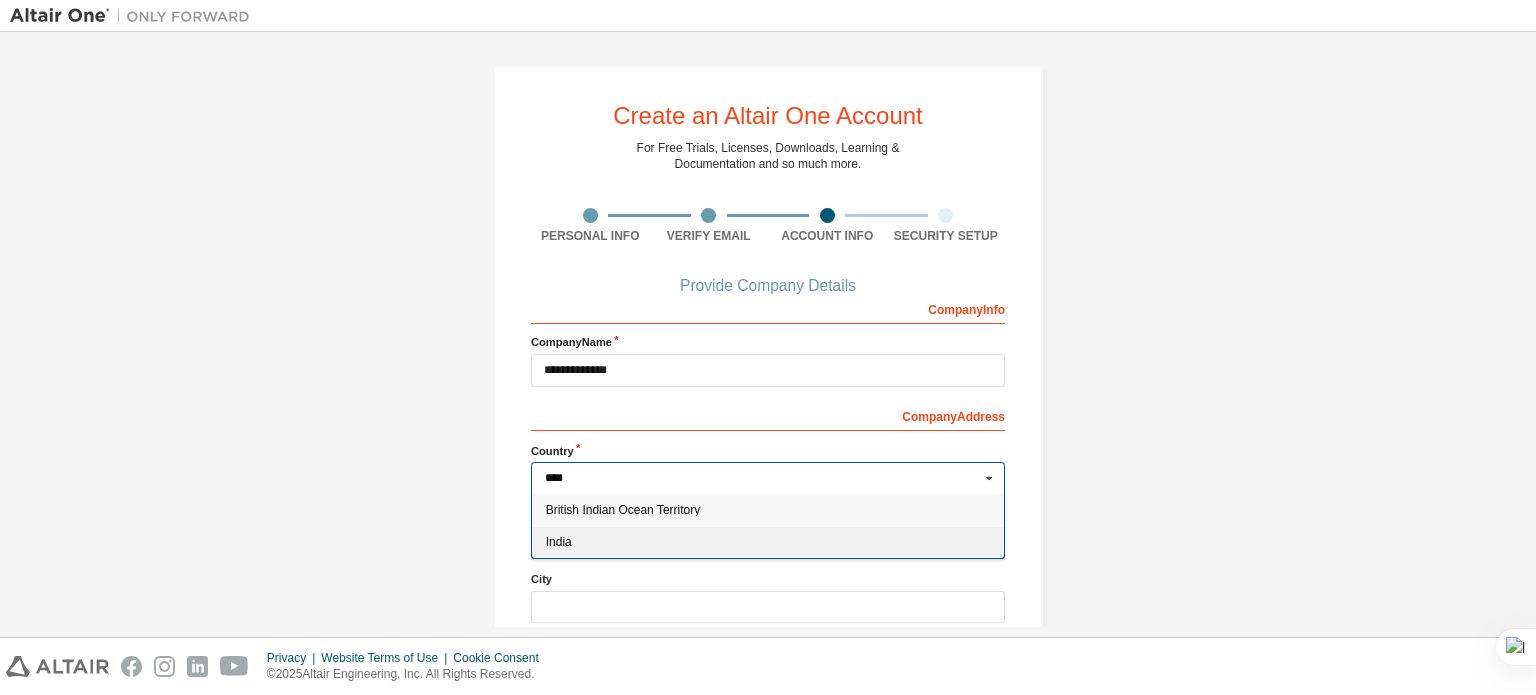type on "***" 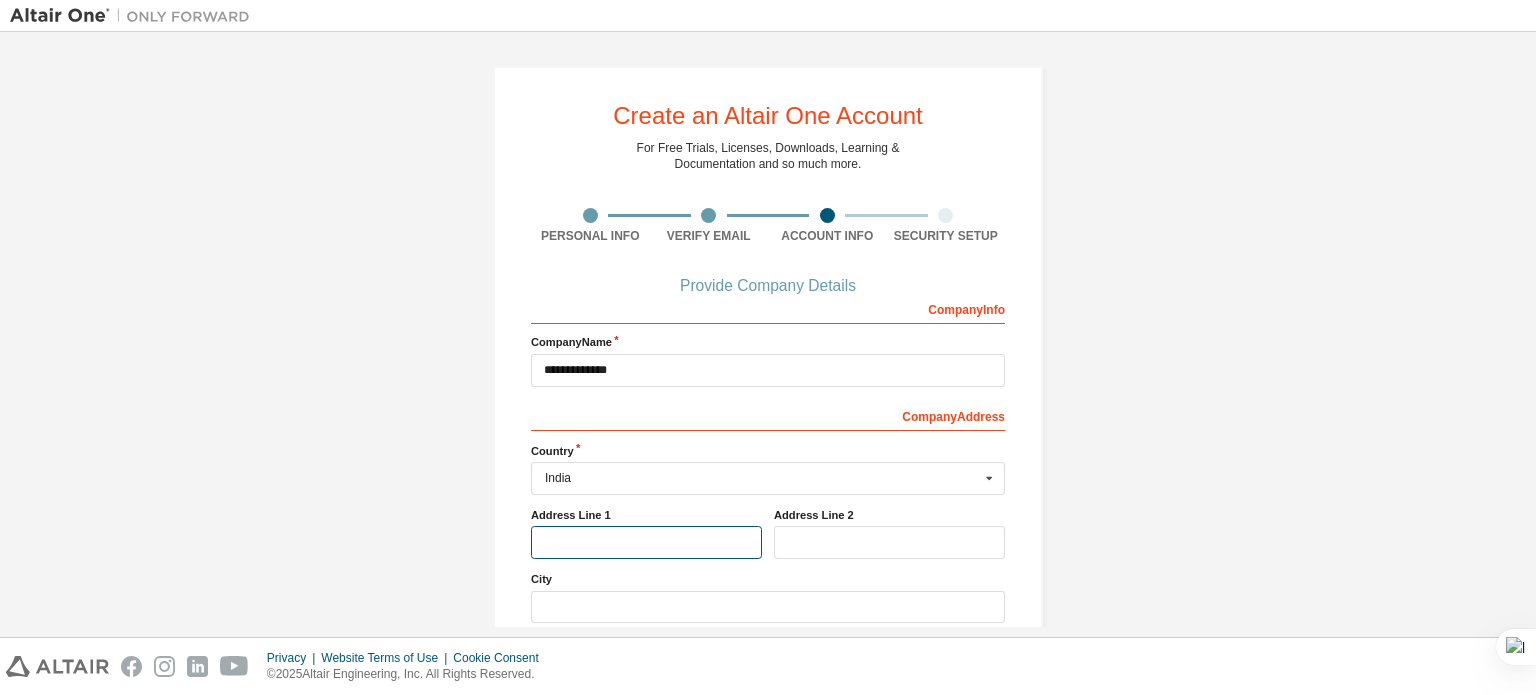 click at bounding box center [646, 542] 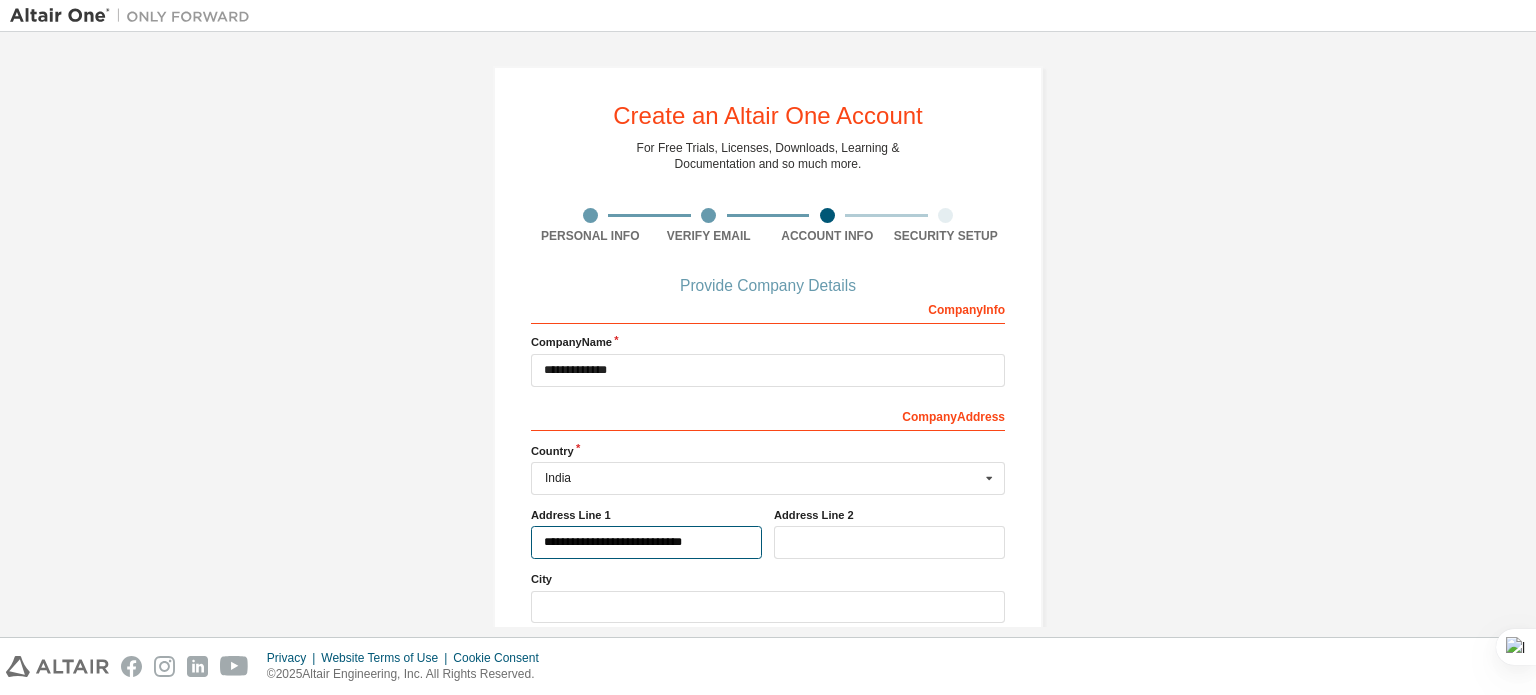 type on "**********" 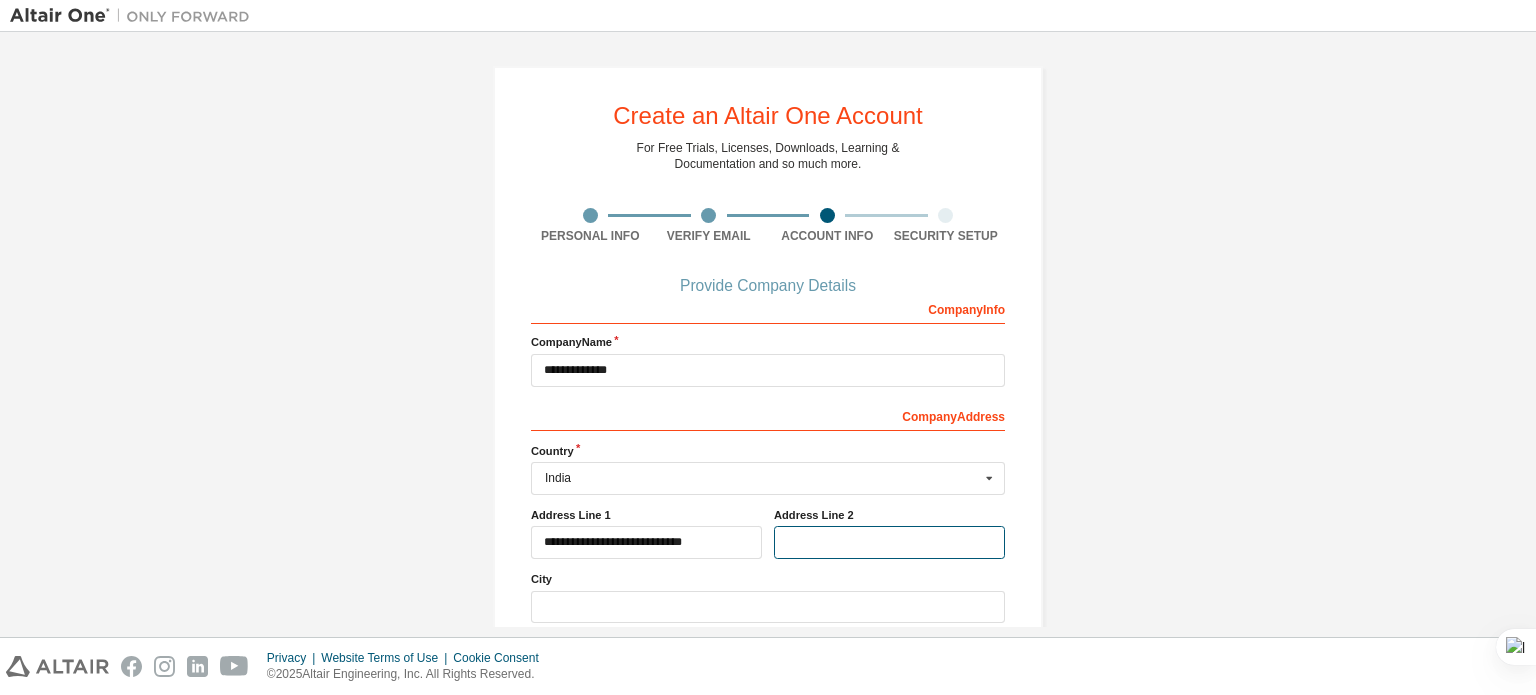 click at bounding box center (889, 542) 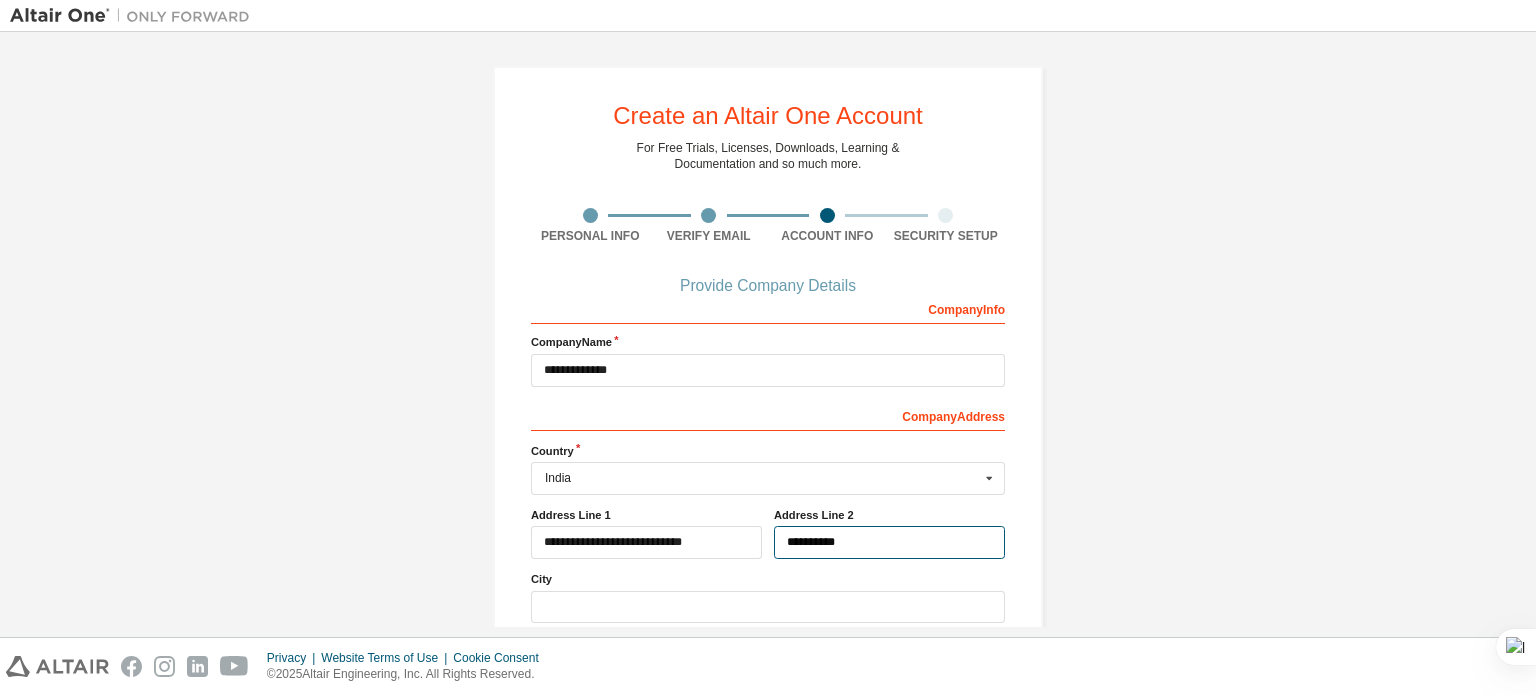 type on "**********" 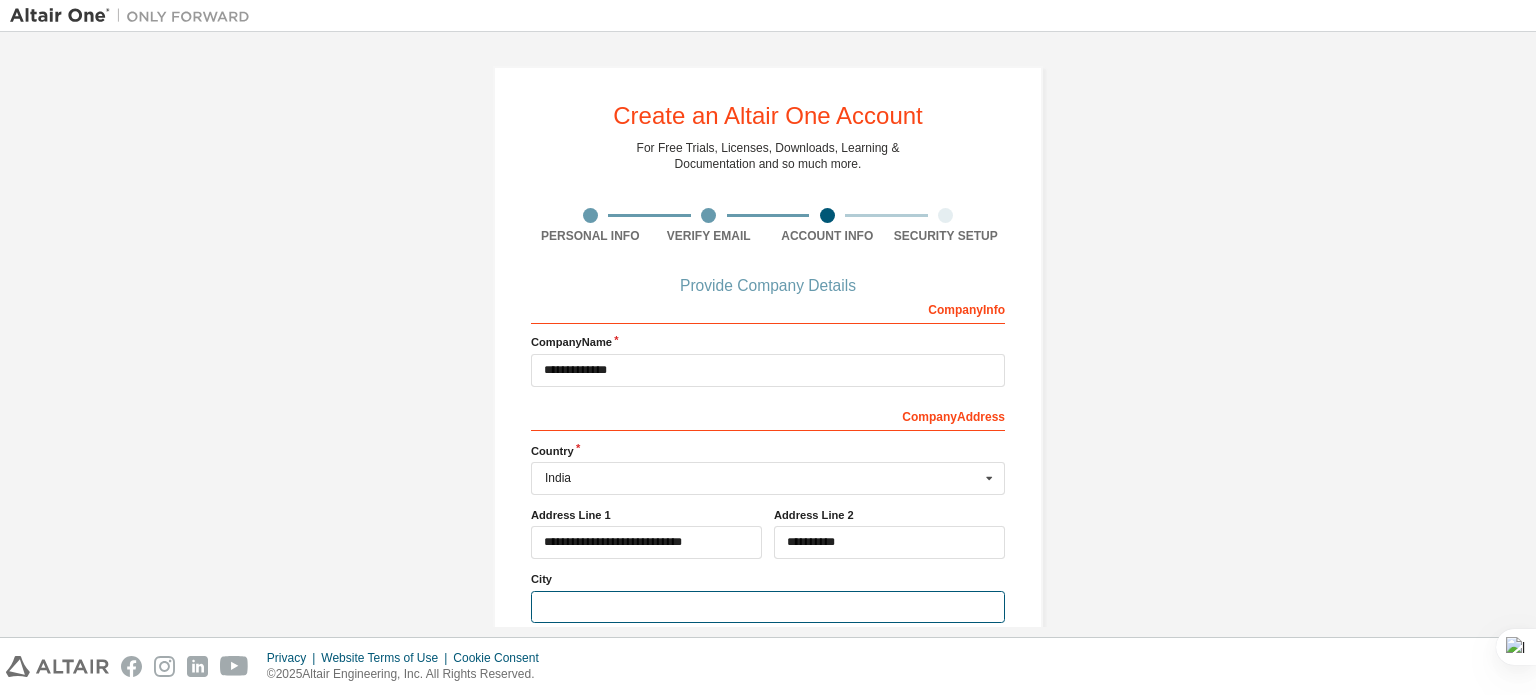 click at bounding box center (768, 607) 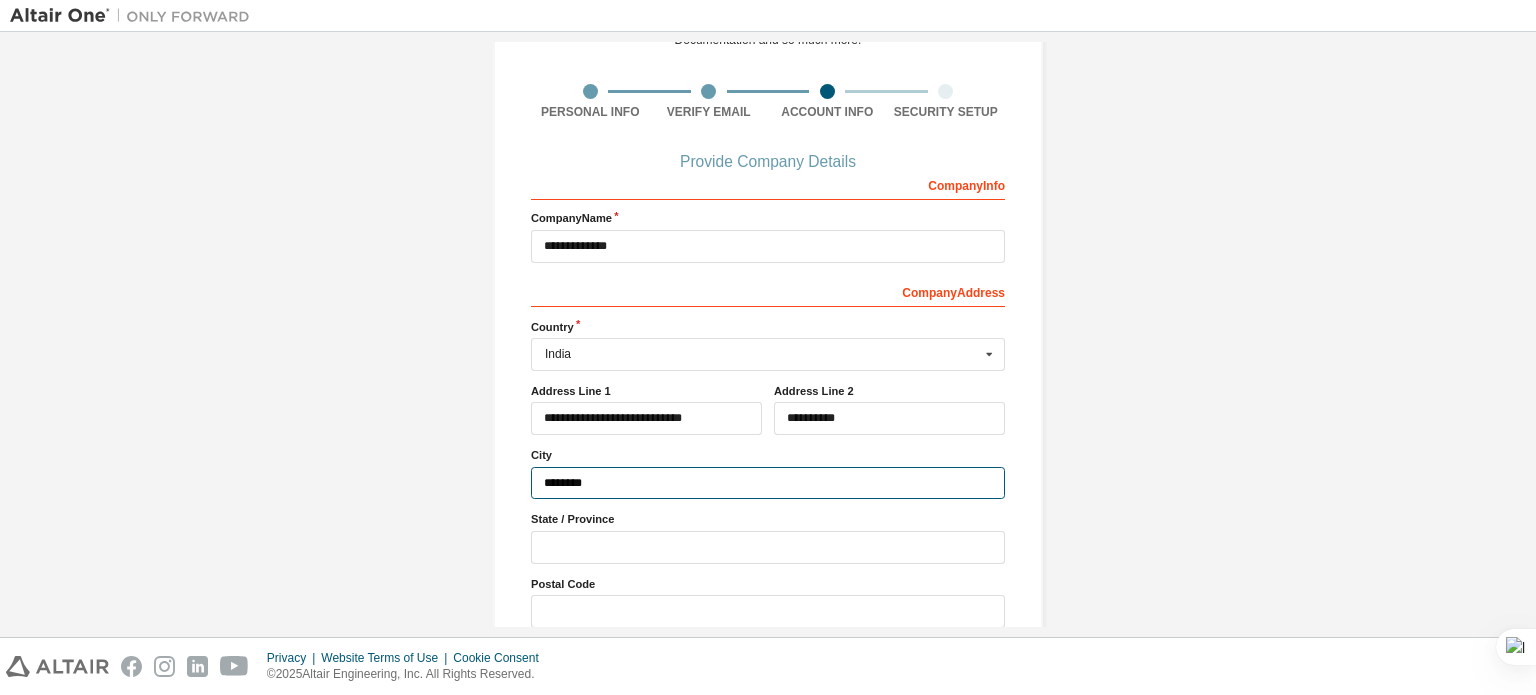 scroll, scrollTop: 128, scrollLeft: 0, axis: vertical 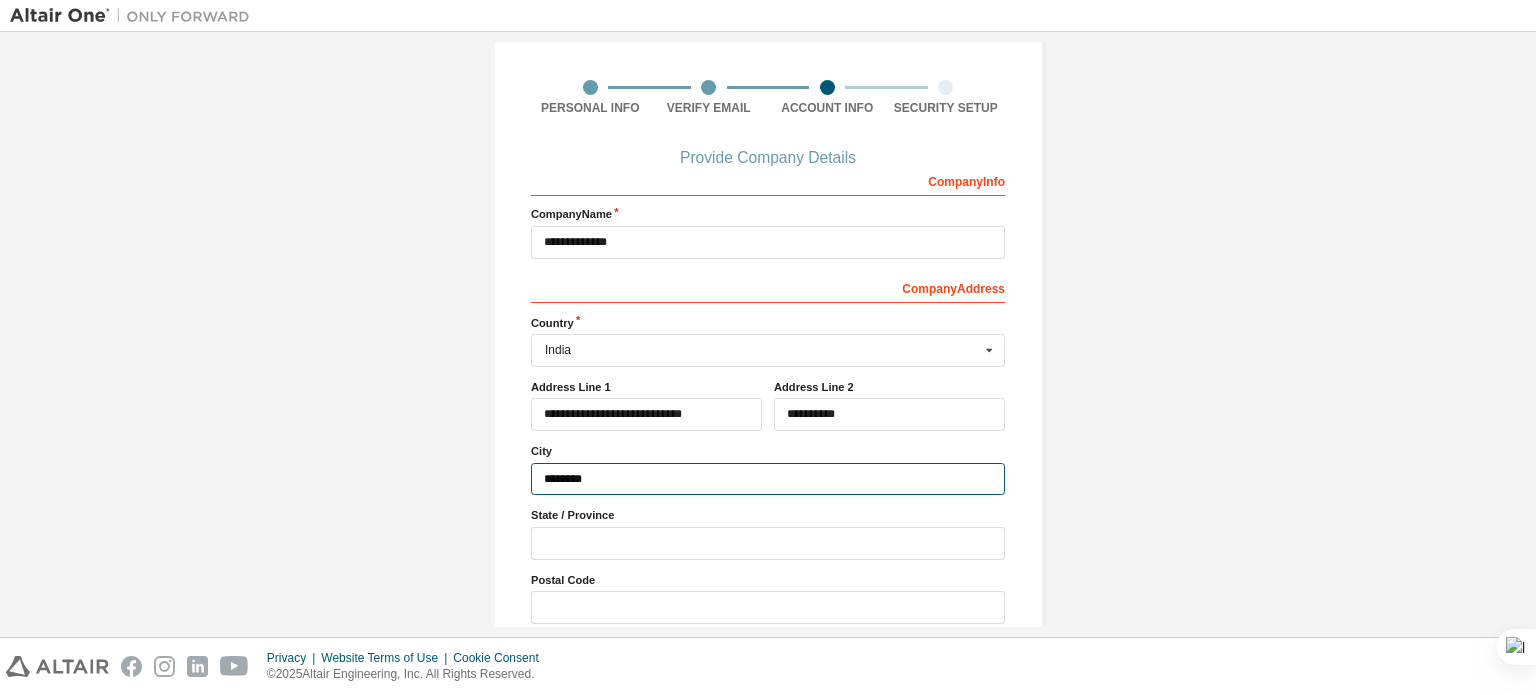 type on "********" 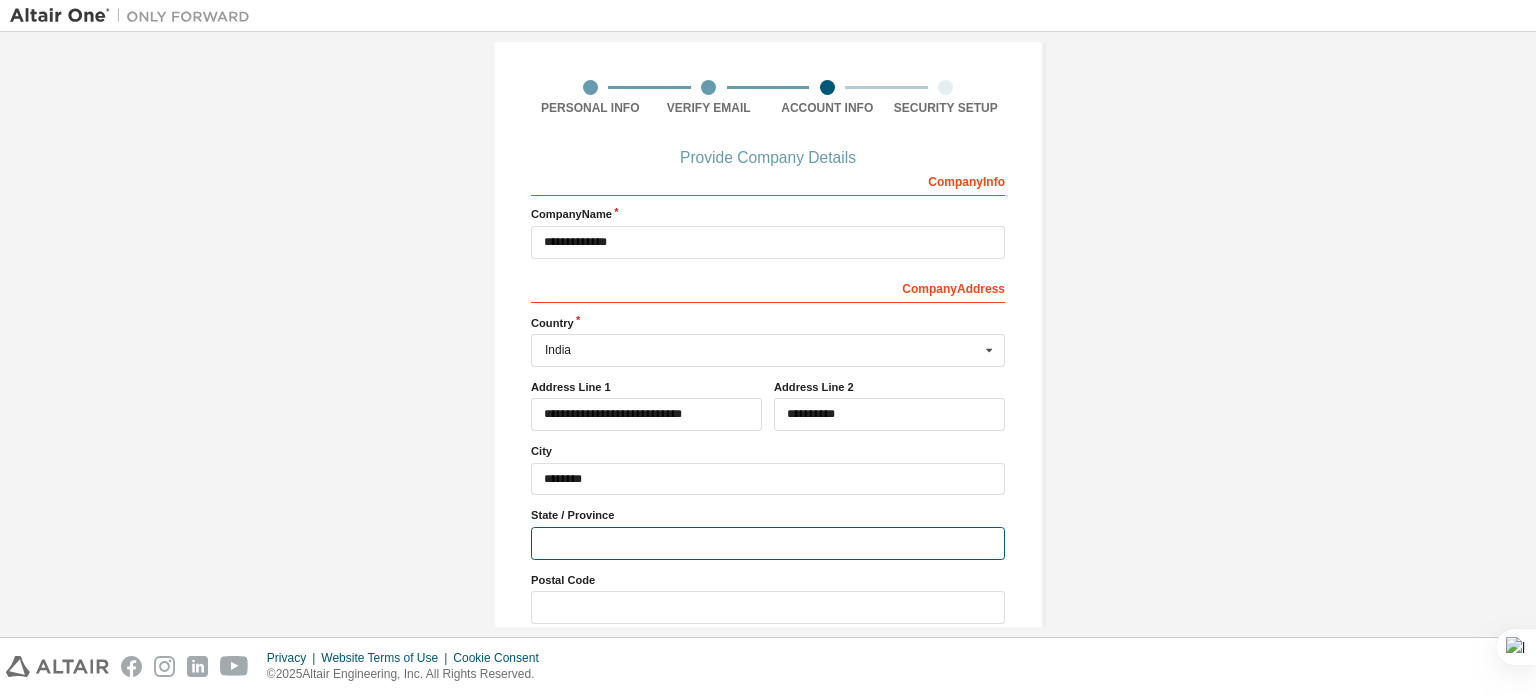 click at bounding box center [768, 543] 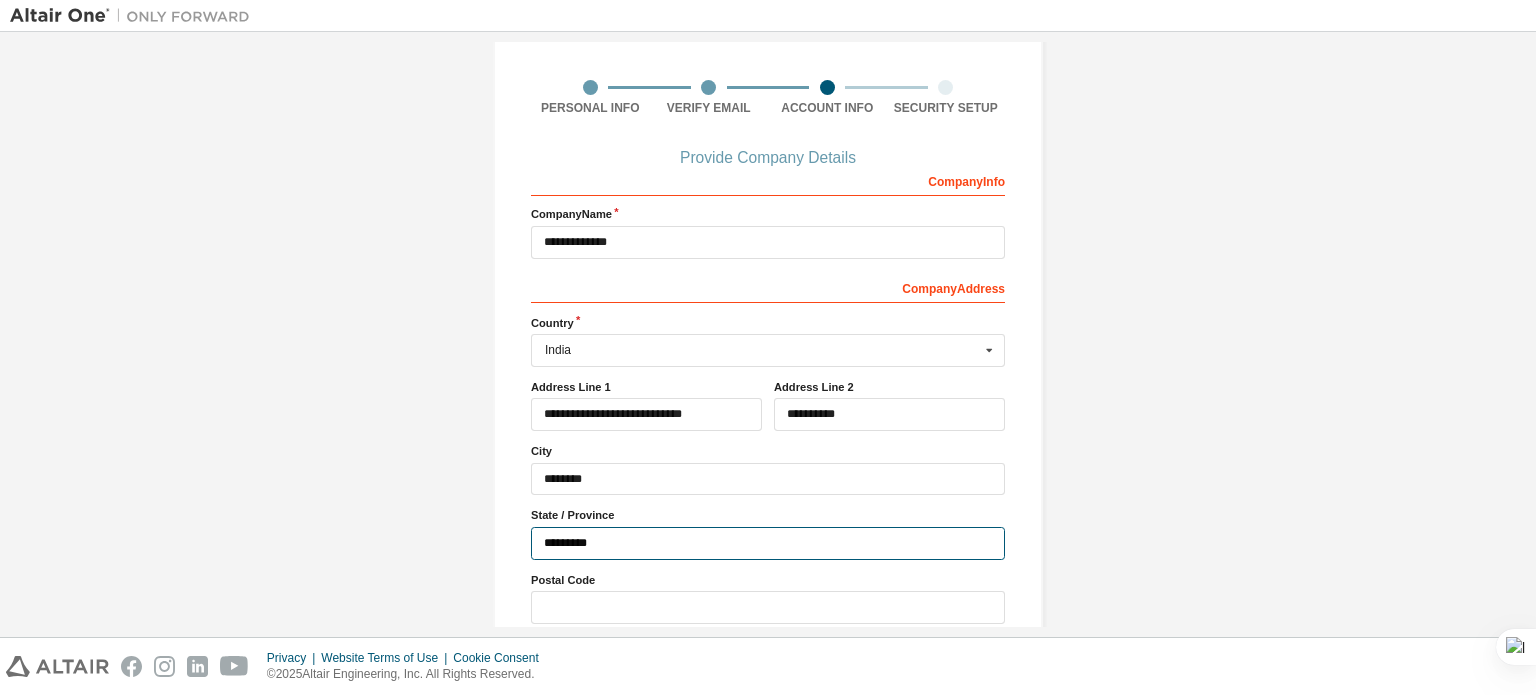 scroll, scrollTop: 214, scrollLeft: 0, axis: vertical 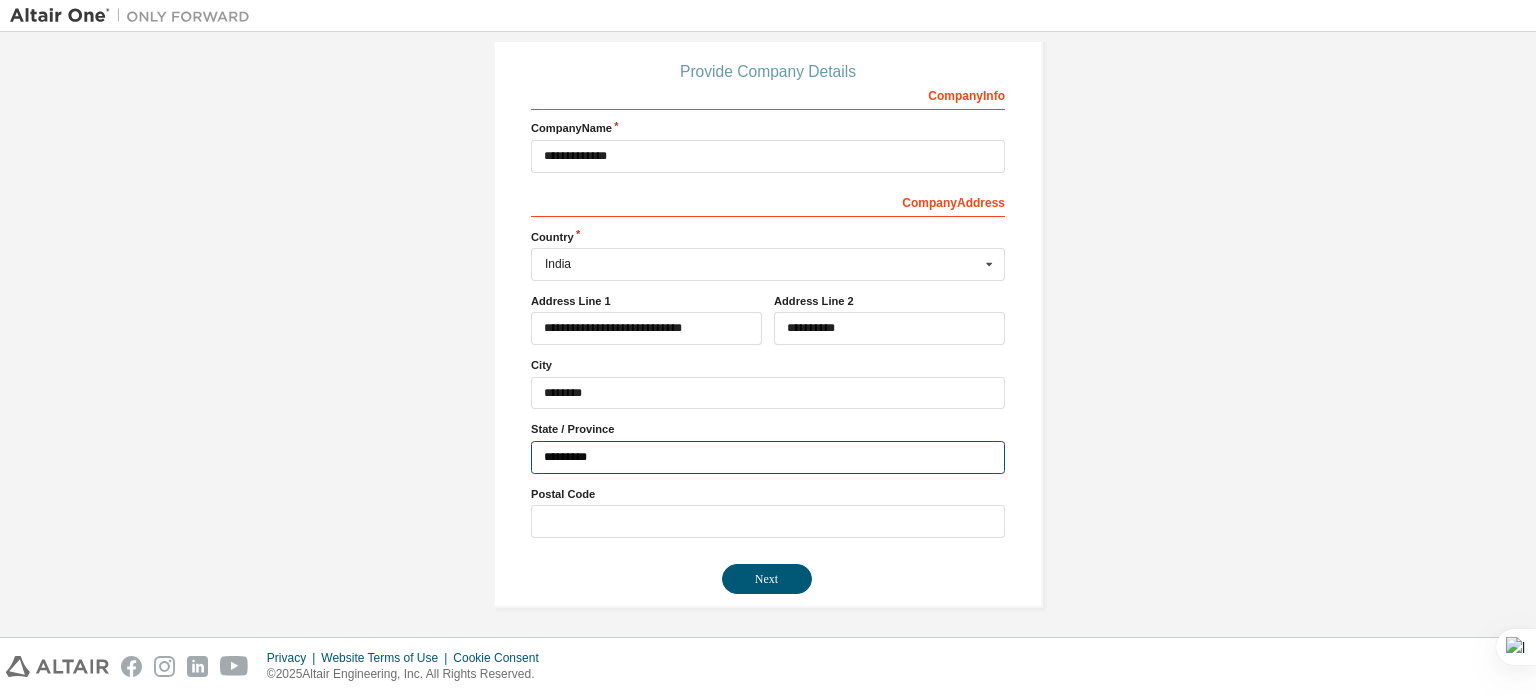 type on "*********" 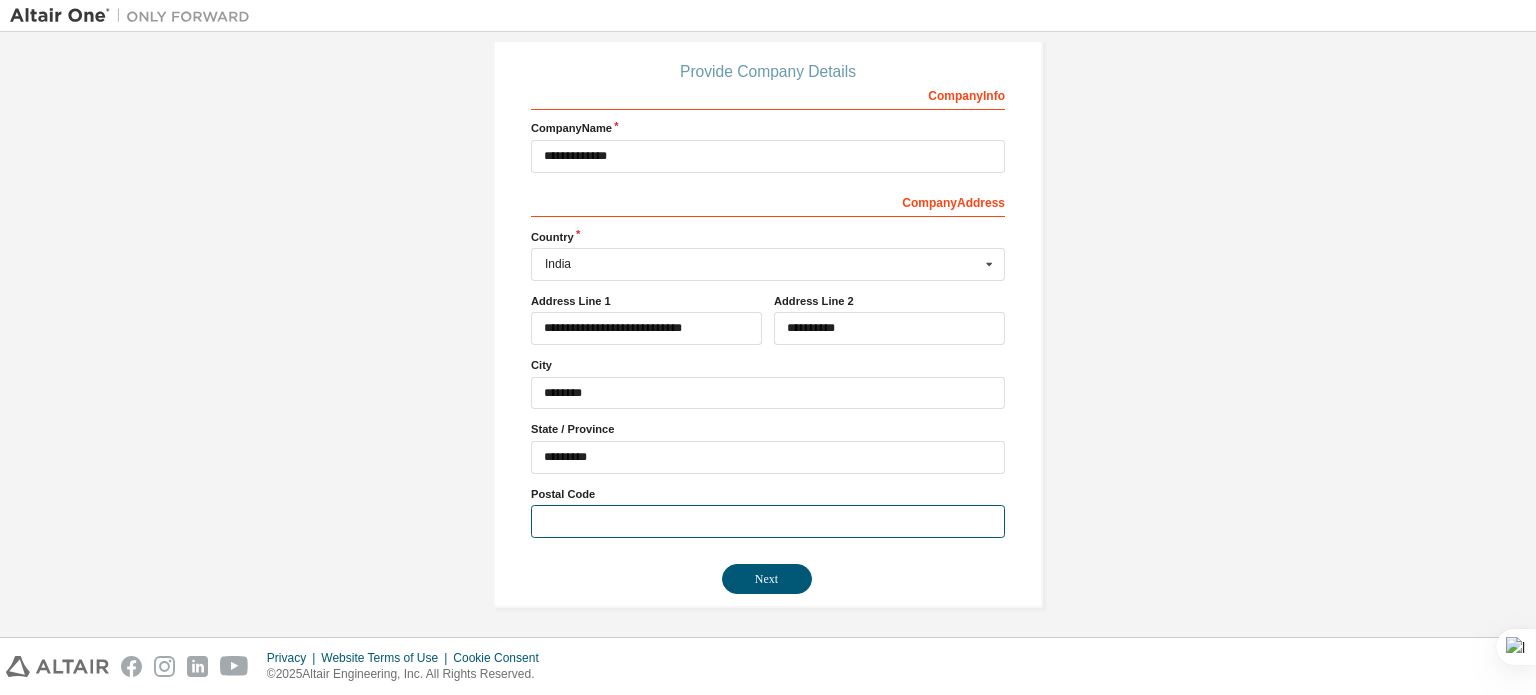 click at bounding box center (768, 521) 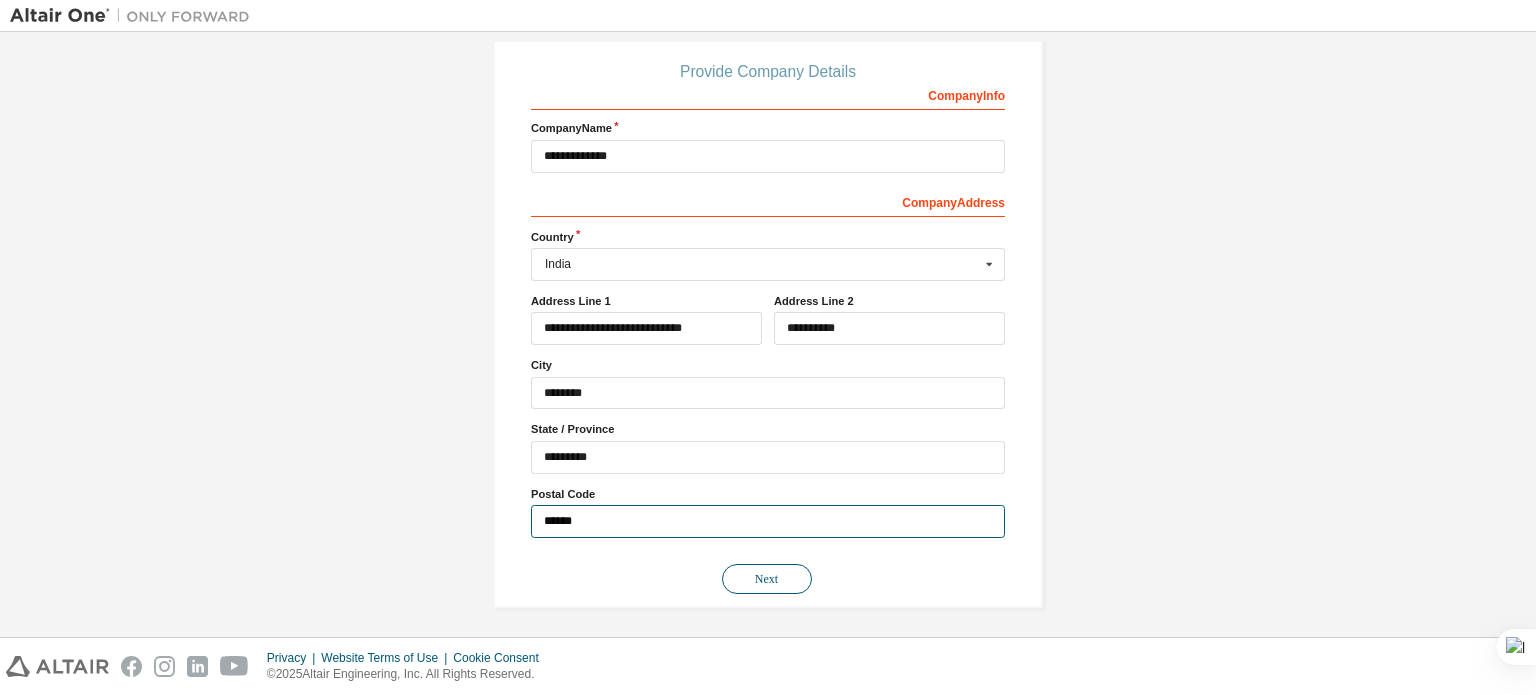 type on "******" 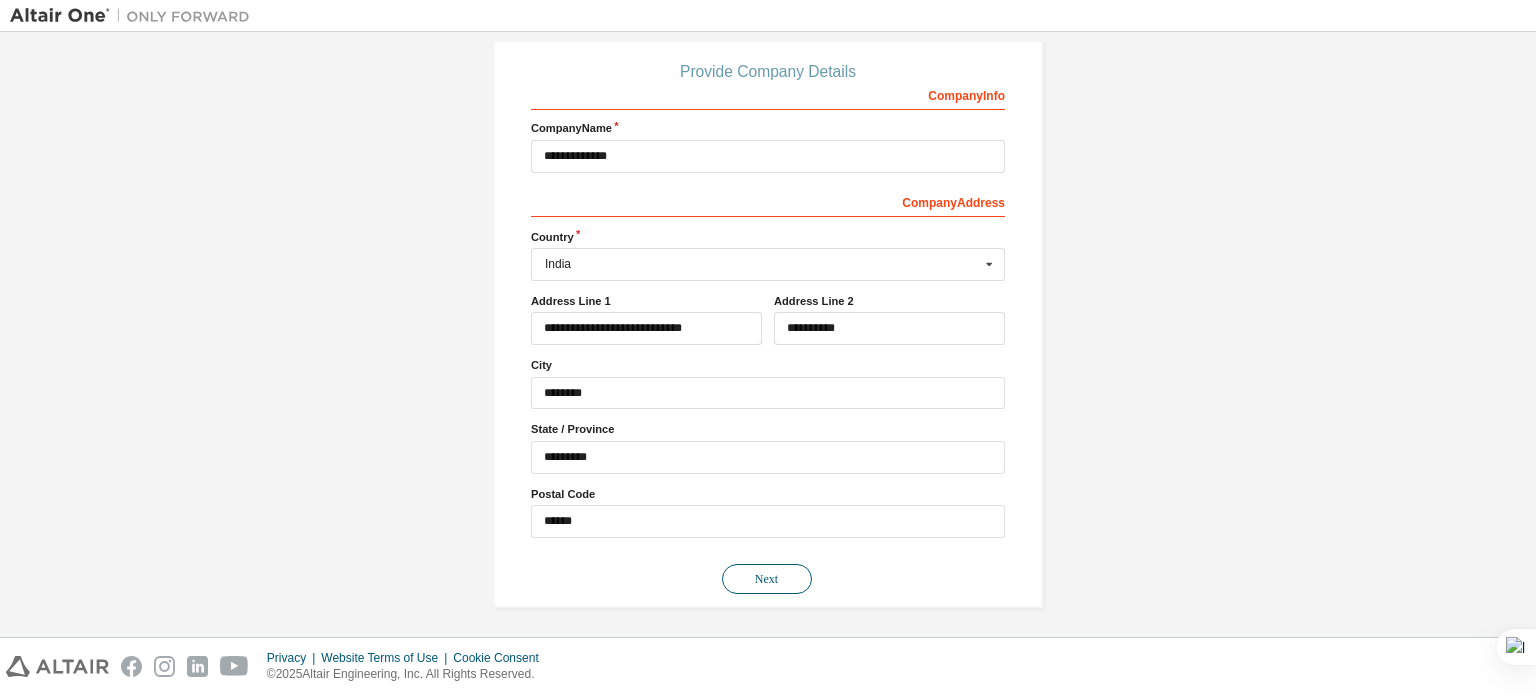 click on "Next" at bounding box center [767, 579] 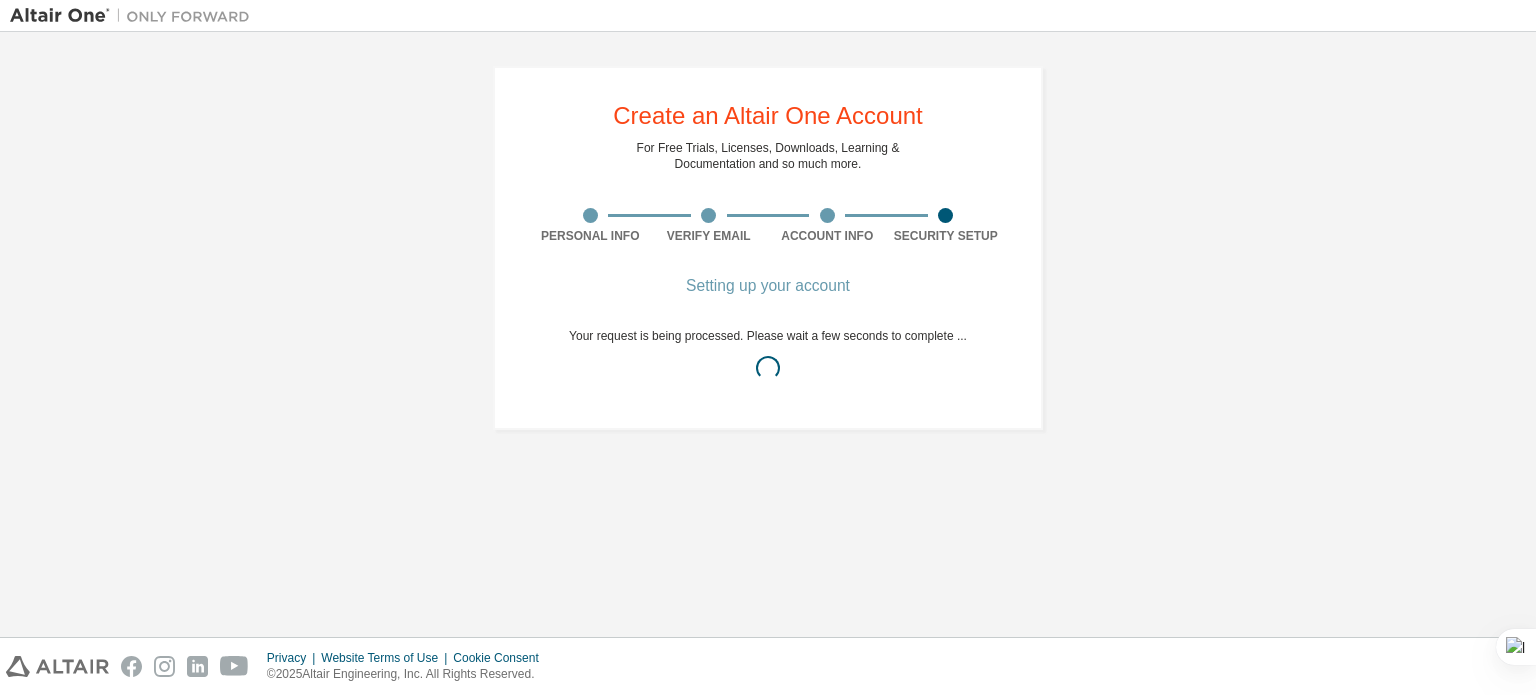 scroll, scrollTop: 0, scrollLeft: 0, axis: both 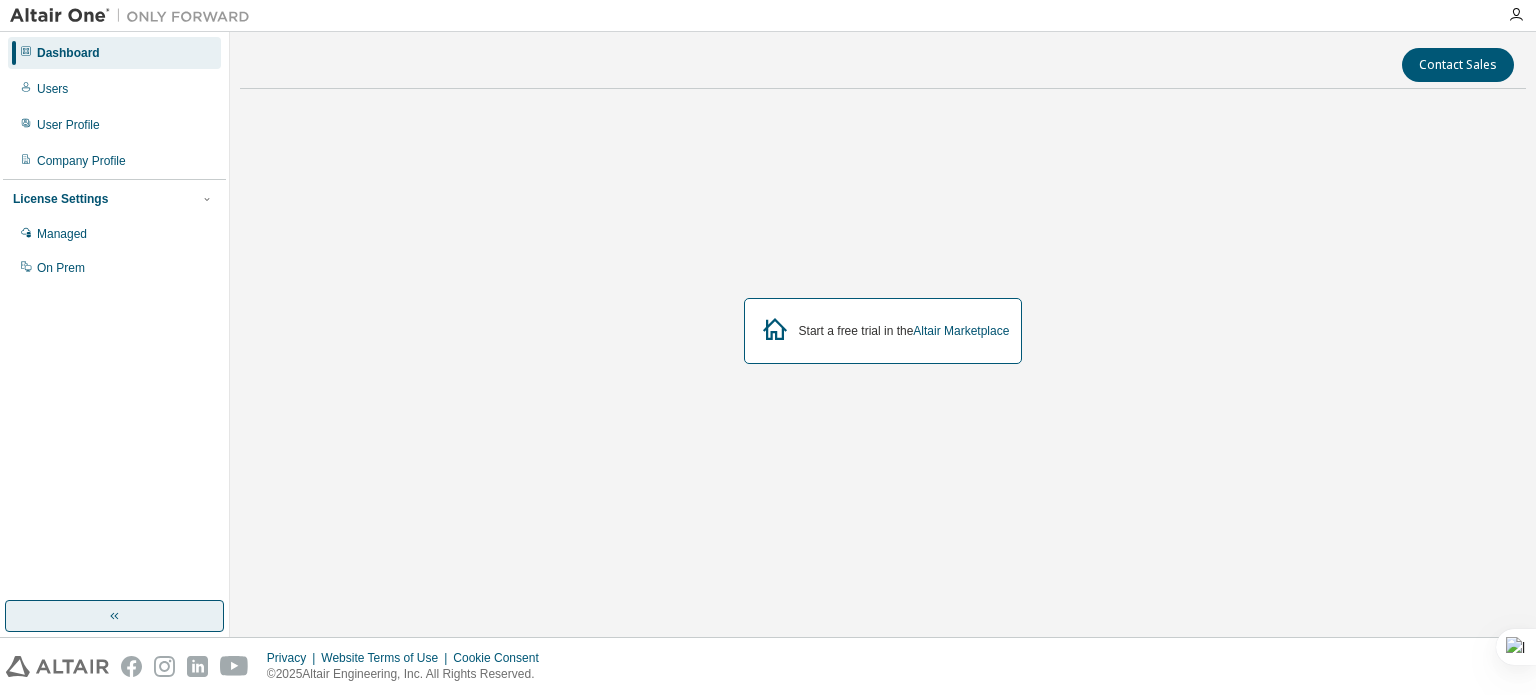 click at bounding box center [114, 616] 